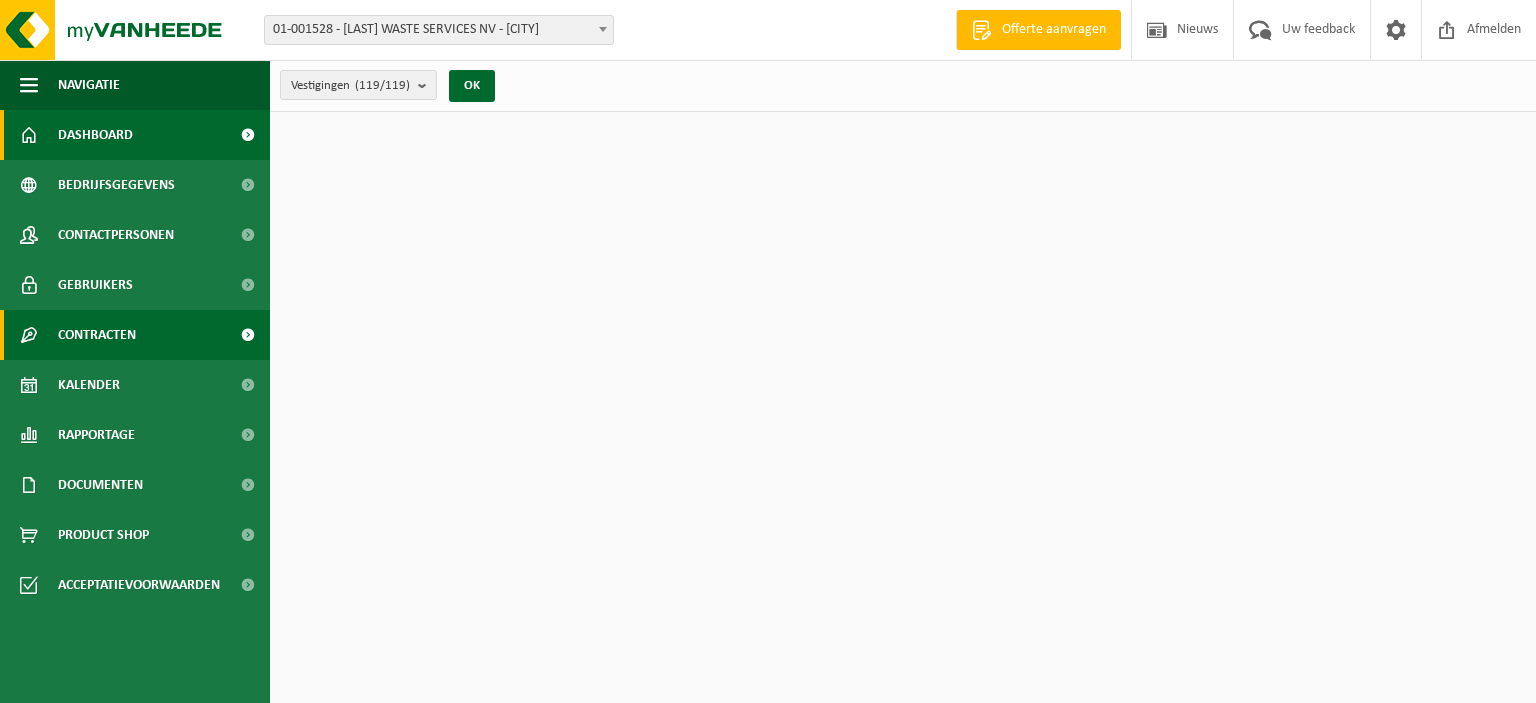 scroll, scrollTop: 0, scrollLeft: 0, axis: both 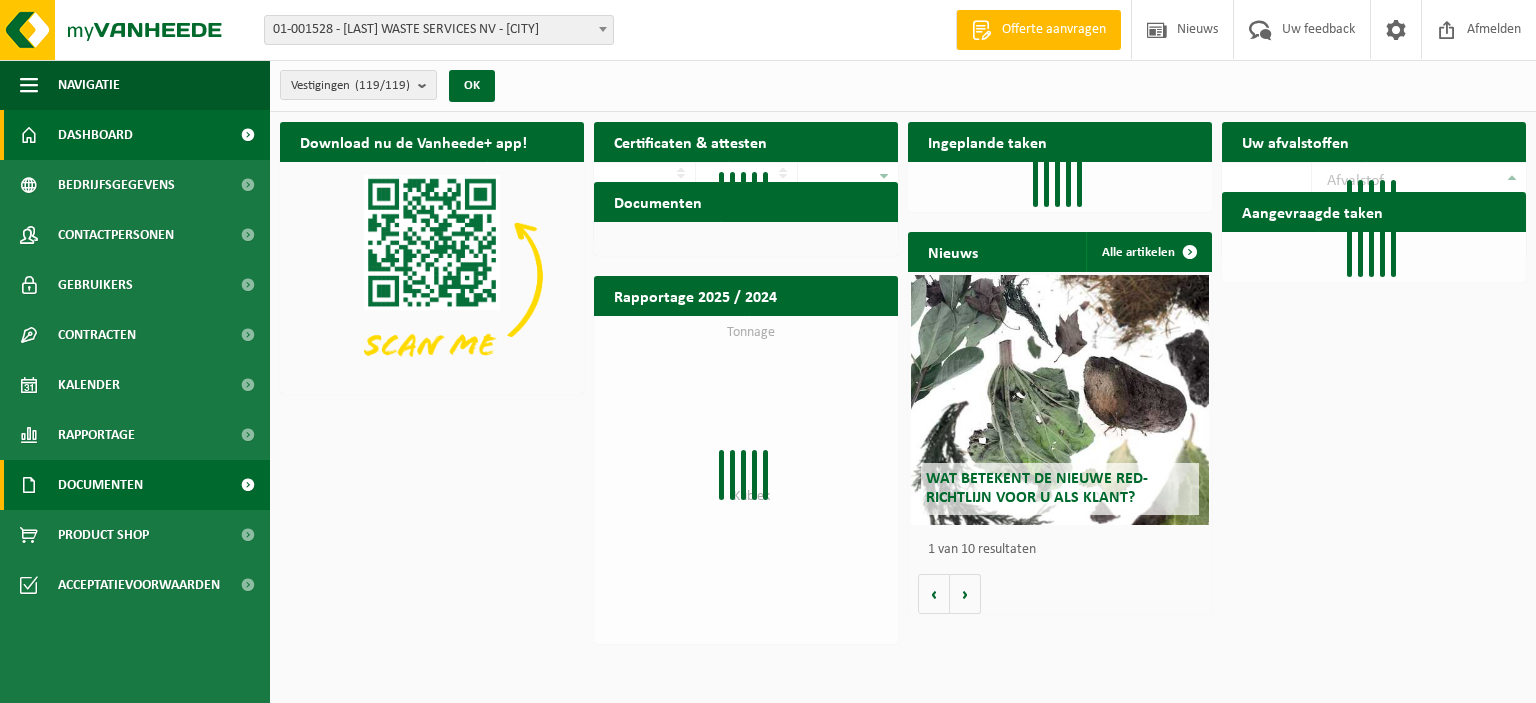 click on "Documenten" at bounding box center (100, 485) 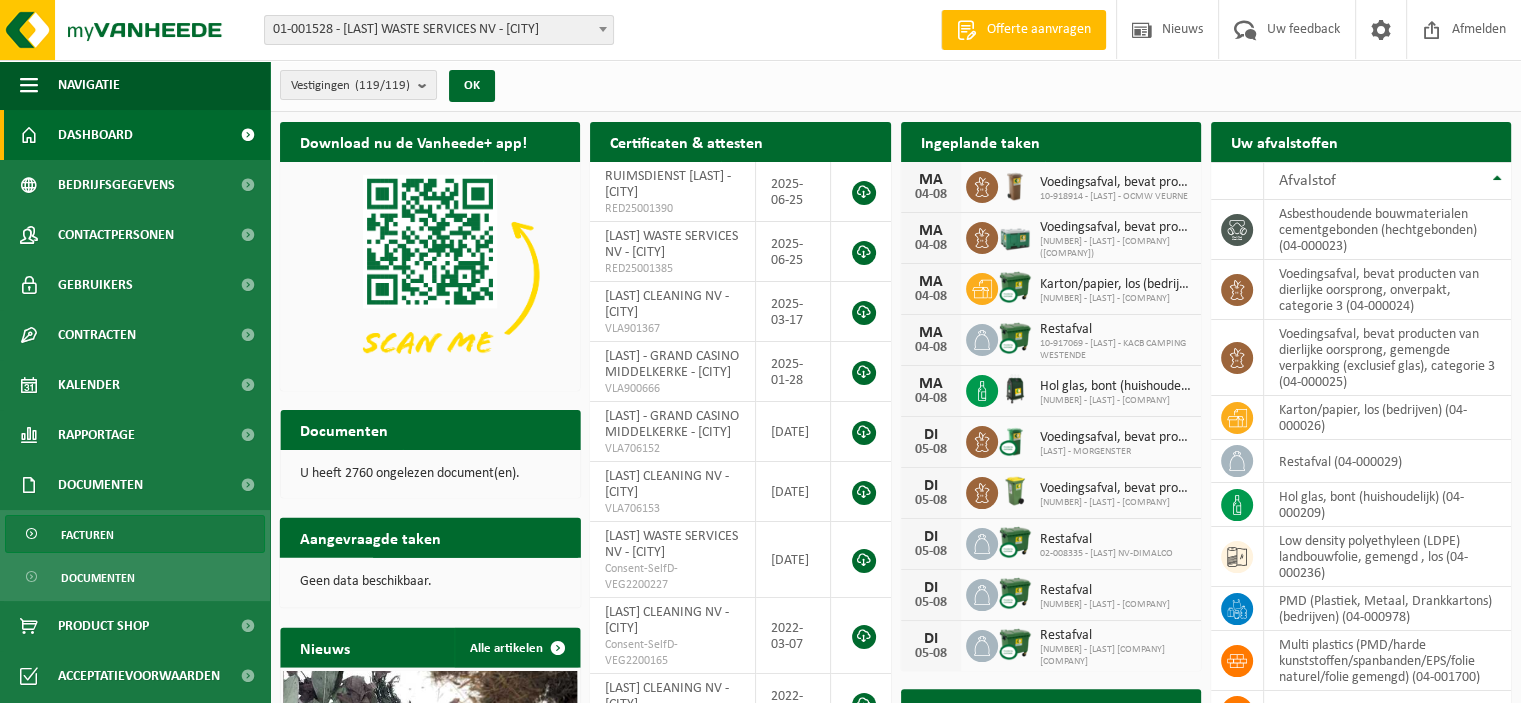 click on "Facturen" at bounding box center [87, 535] 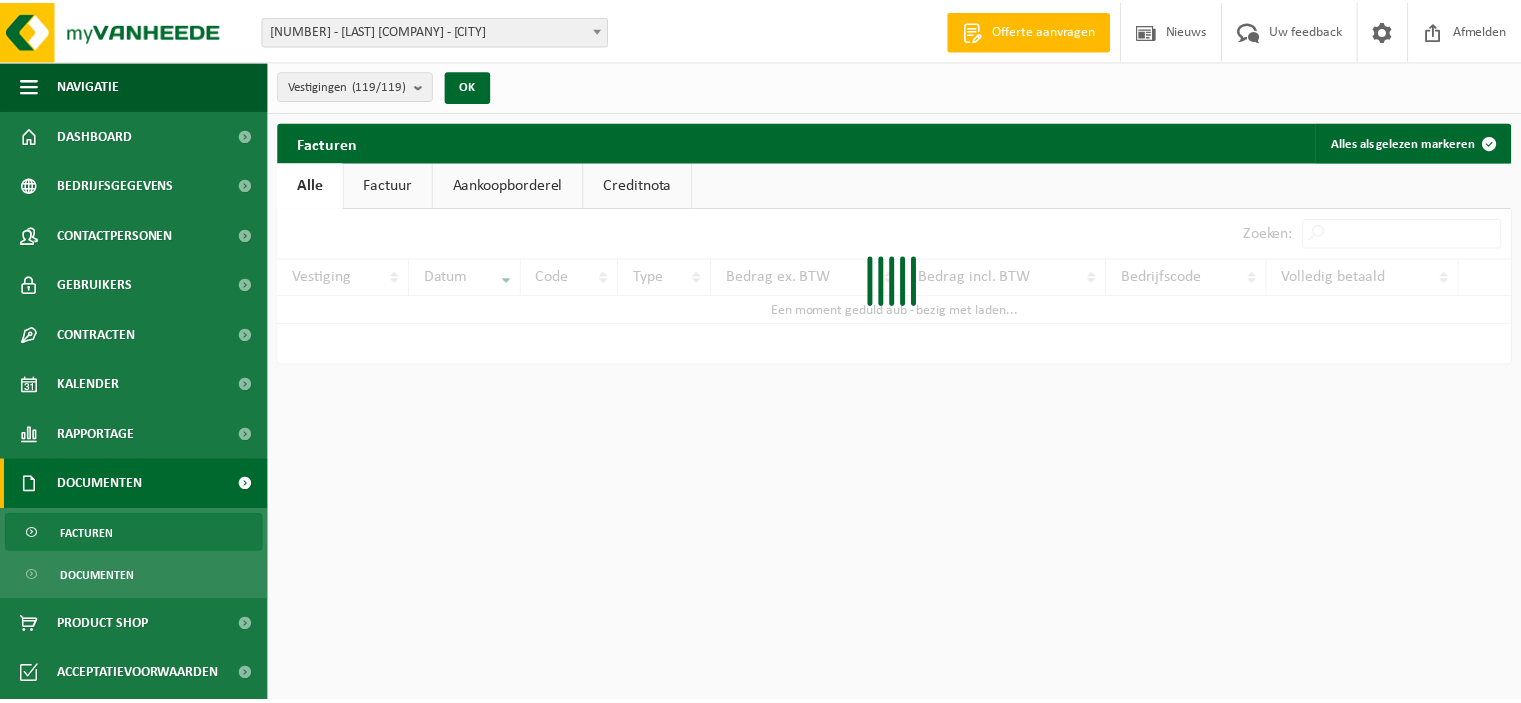 scroll, scrollTop: 0, scrollLeft: 0, axis: both 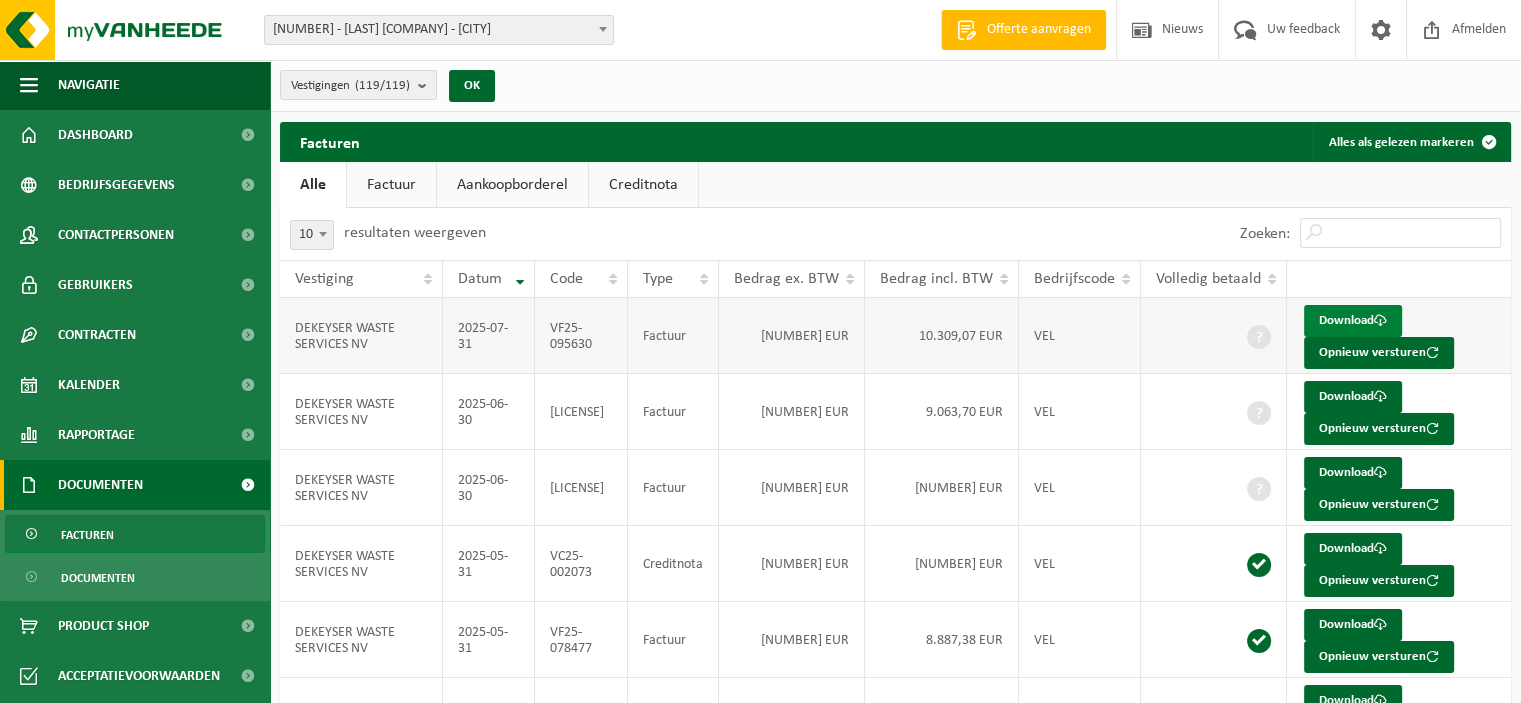 click on "Download" at bounding box center (1353, 321) 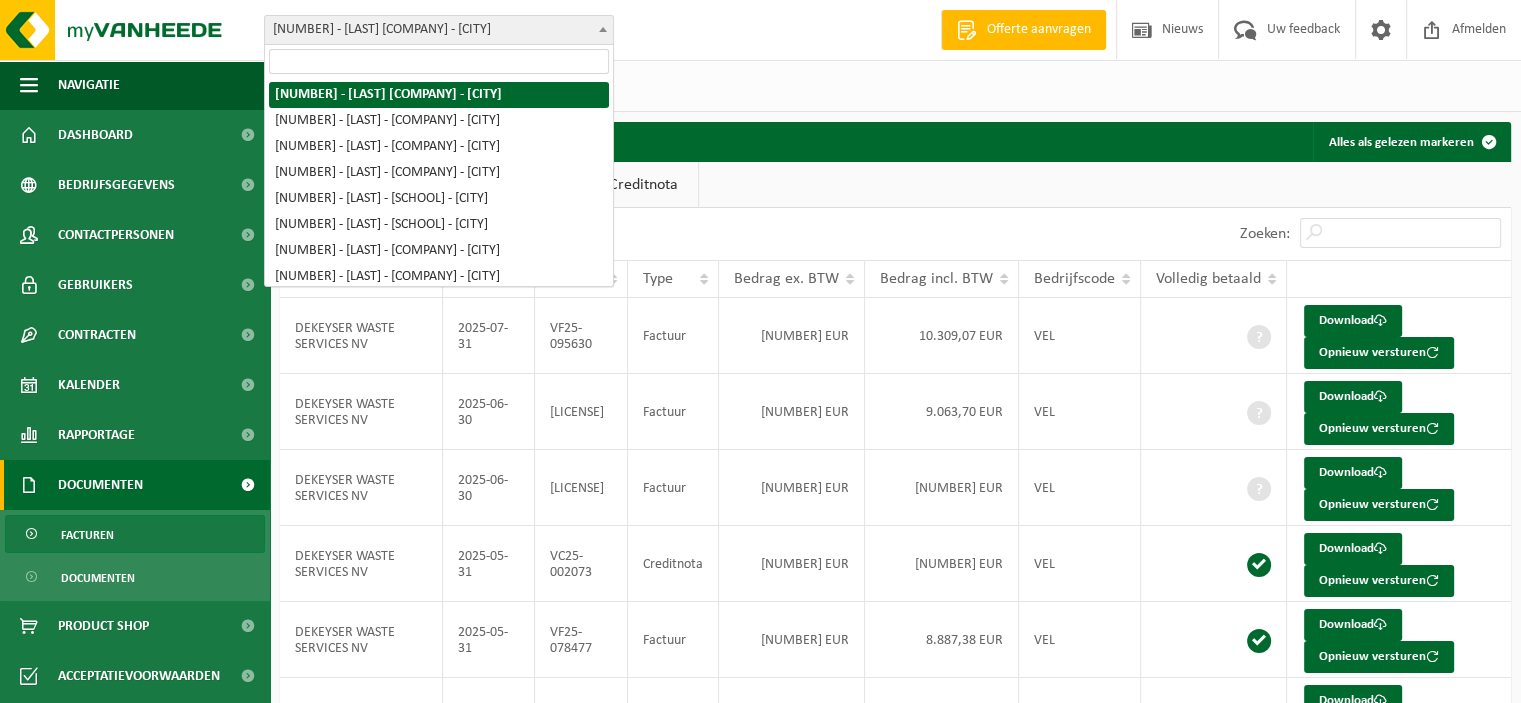 click on "01-001528 - [LAST] WASTE SERVICES NV - [CITY]" at bounding box center [439, 30] 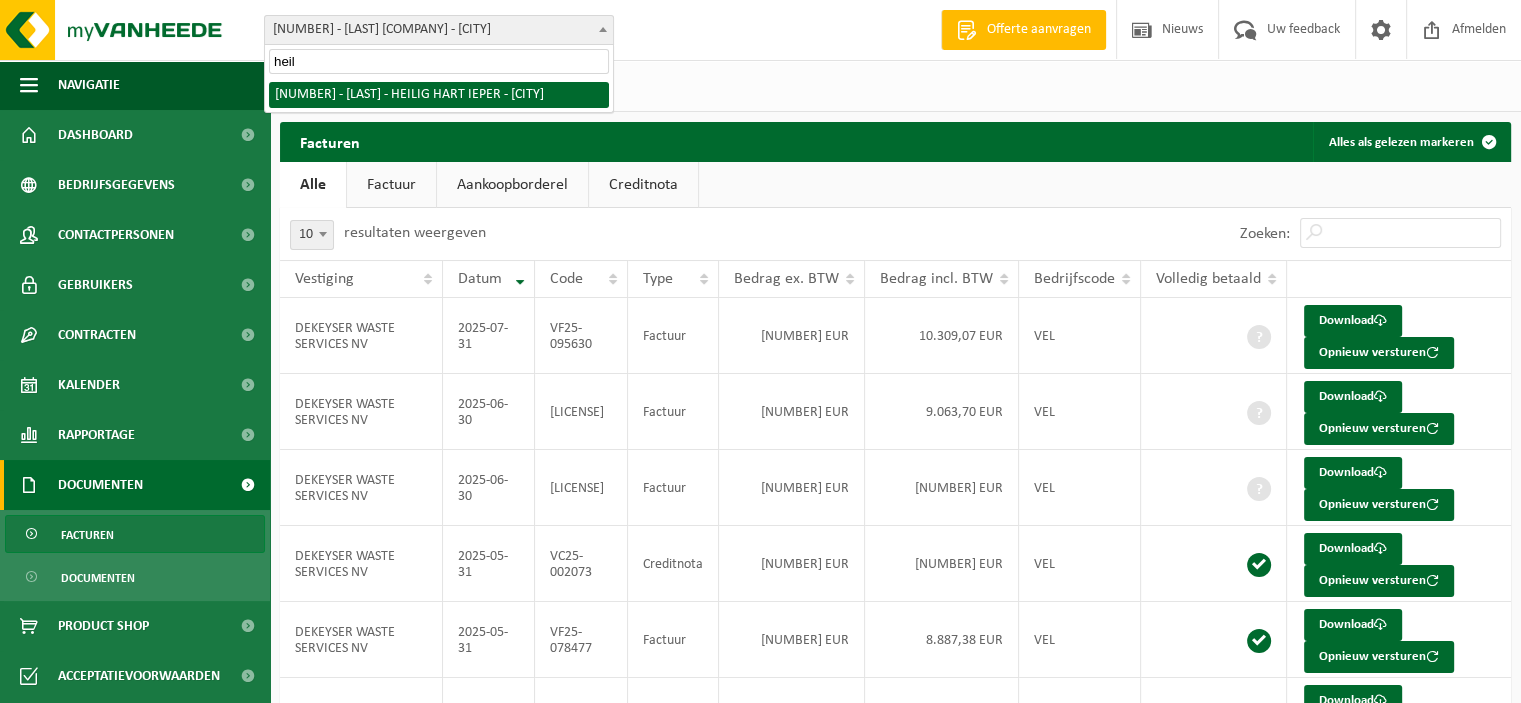 type on "heil" 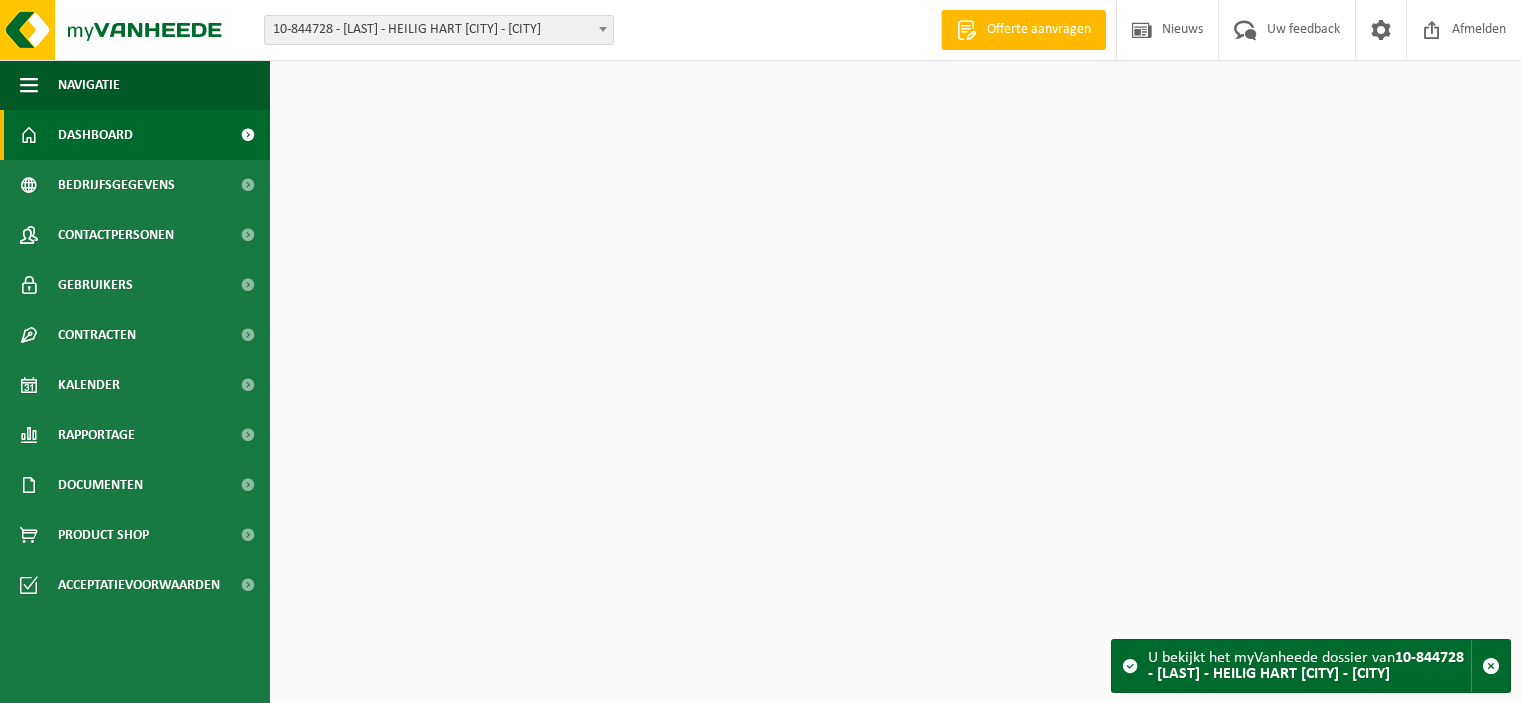scroll, scrollTop: 0, scrollLeft: 0, axis: both 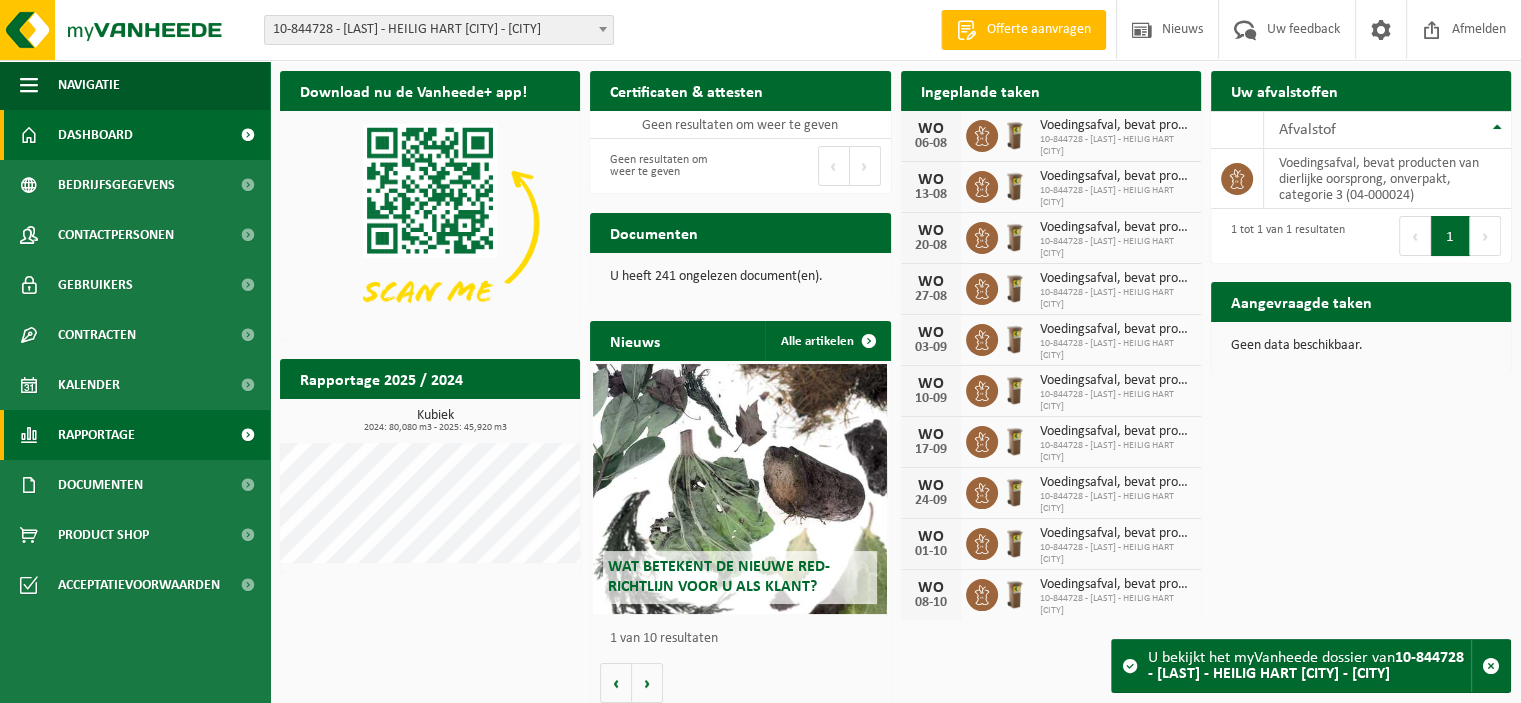 click on "Rapportage" at bounding box center (96, 435) 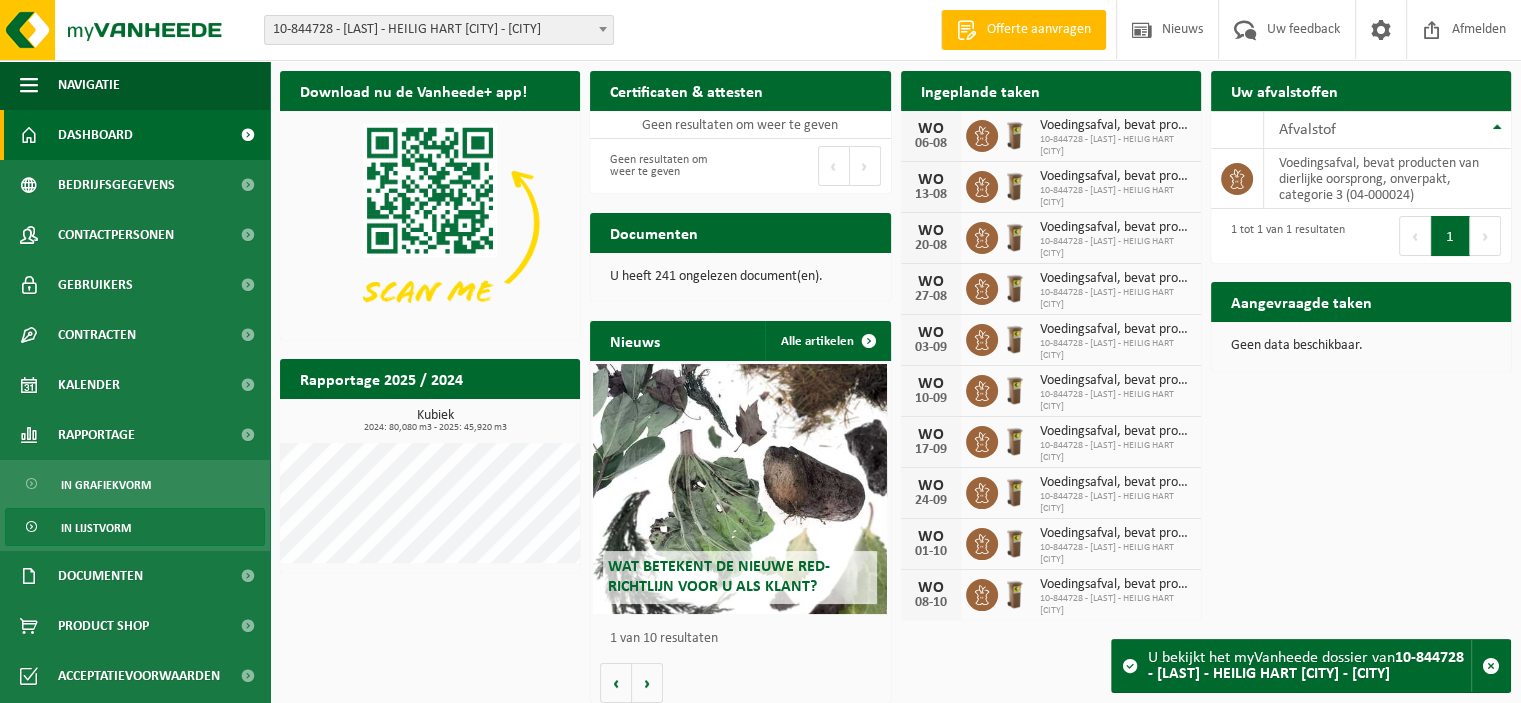 click on "In lijstvorm" at bounding box center (96, 528) 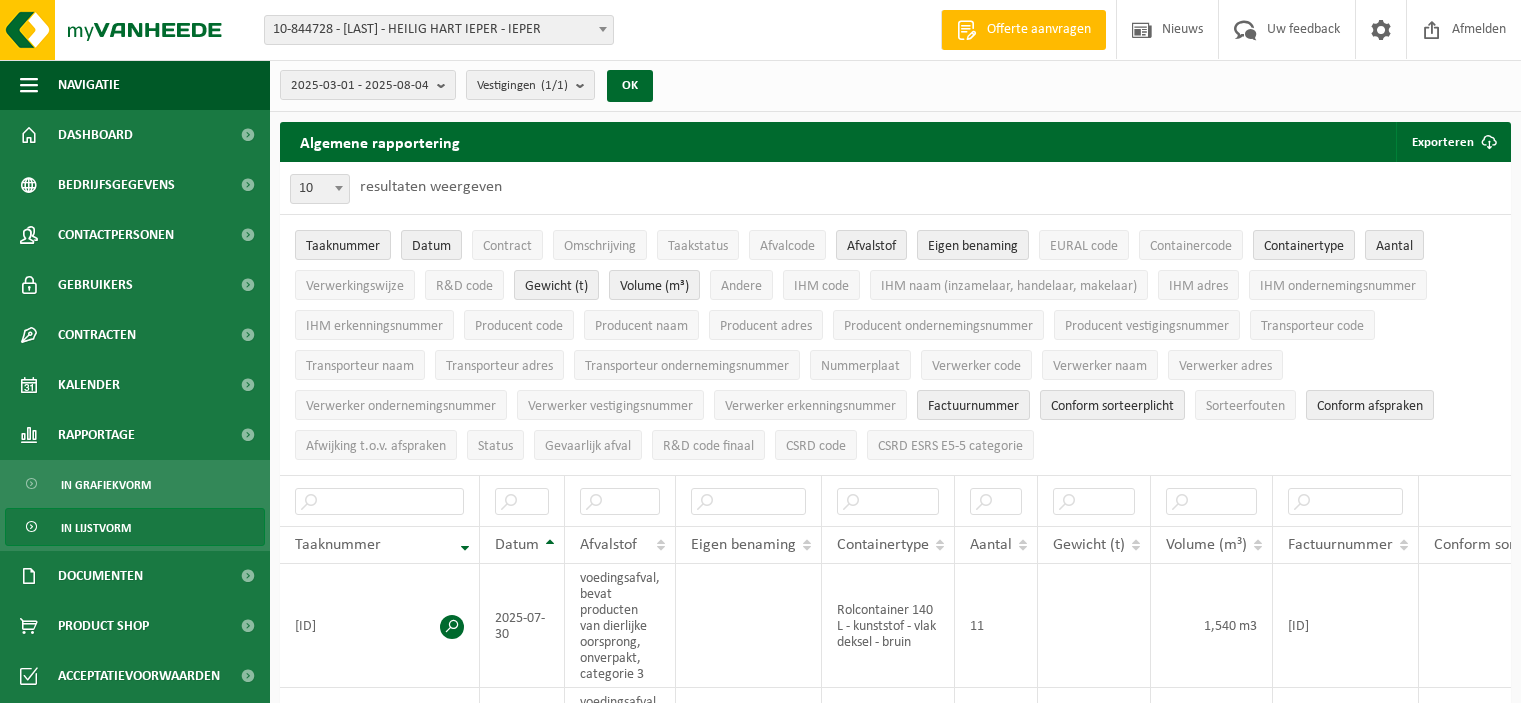scroll, scrollTop: 0, scrollLeft: 0, axis: both 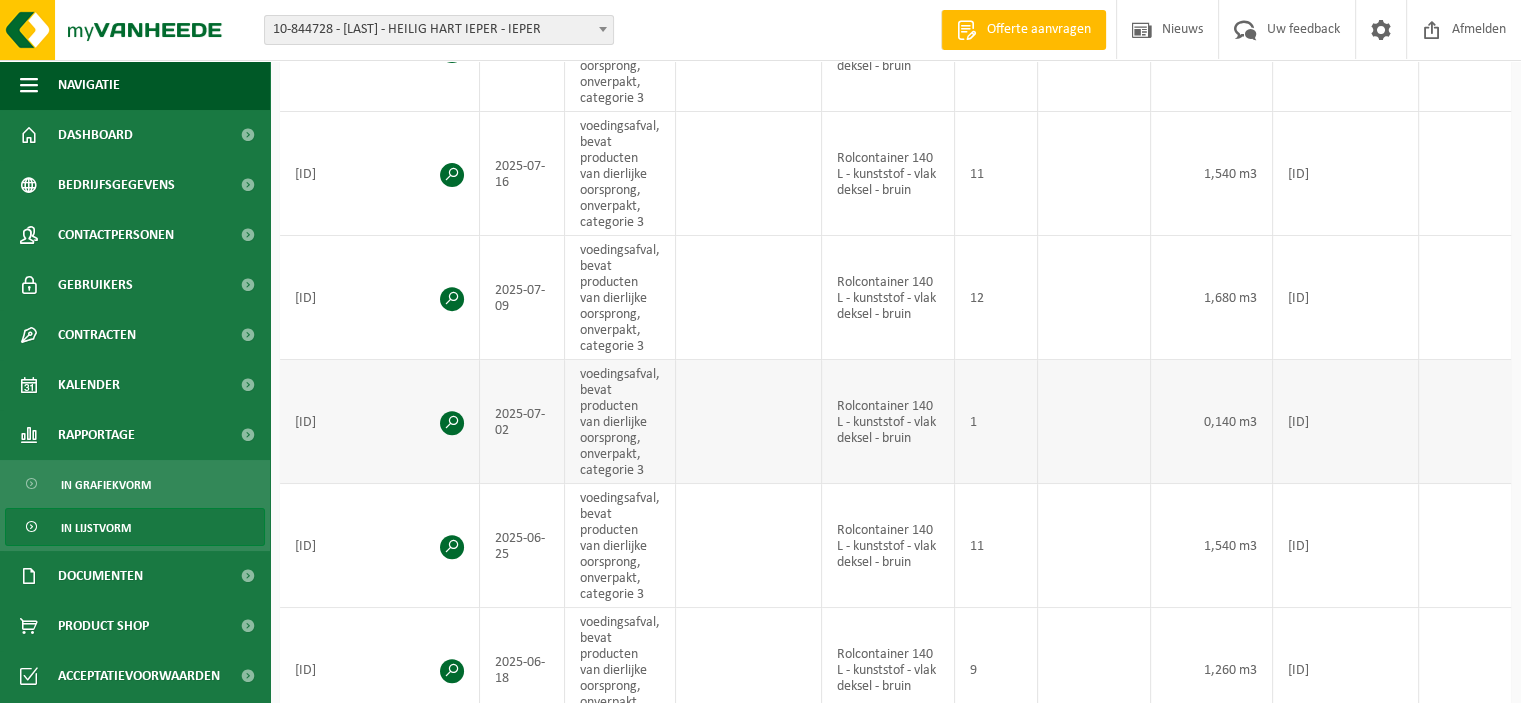 click at bounding box center (452, 423) 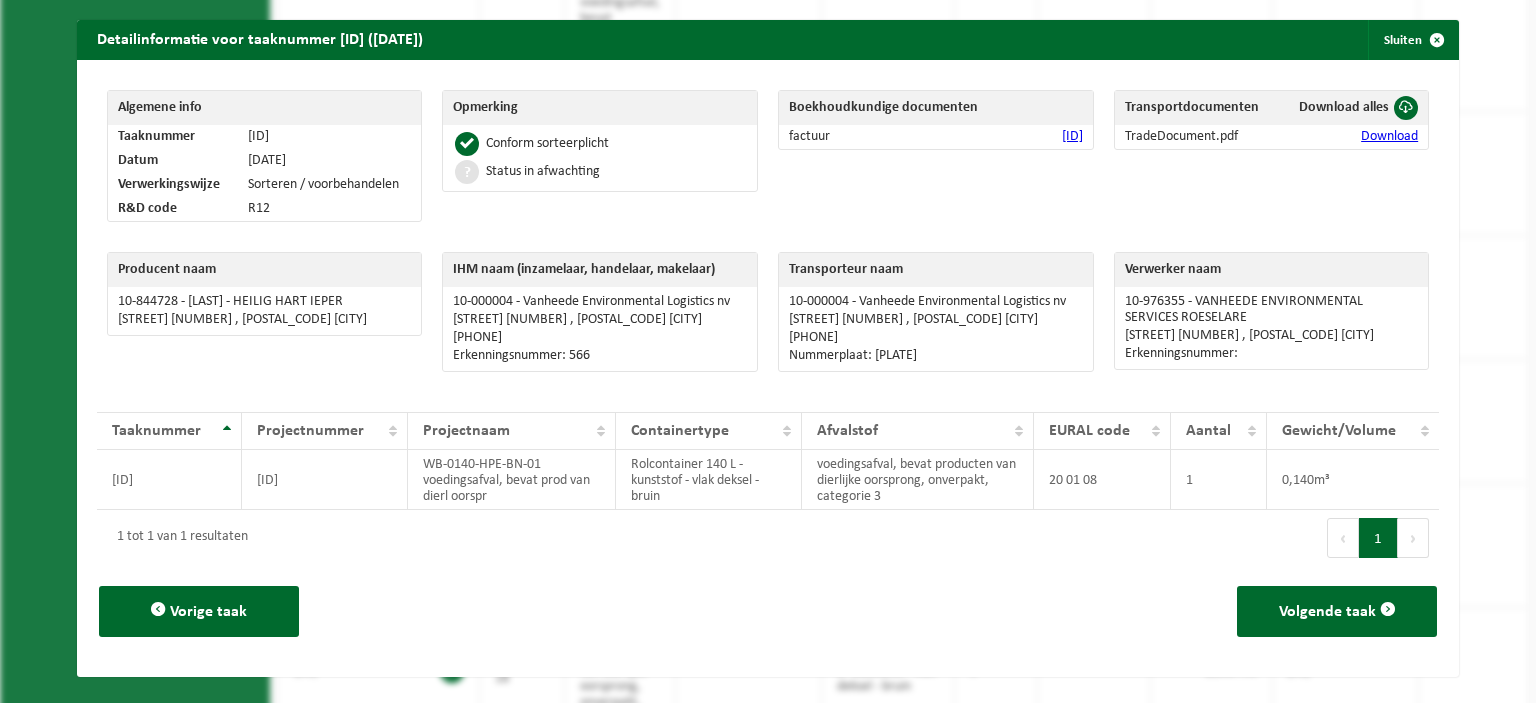click on "[ID]" at bounding box center [1072, 136] 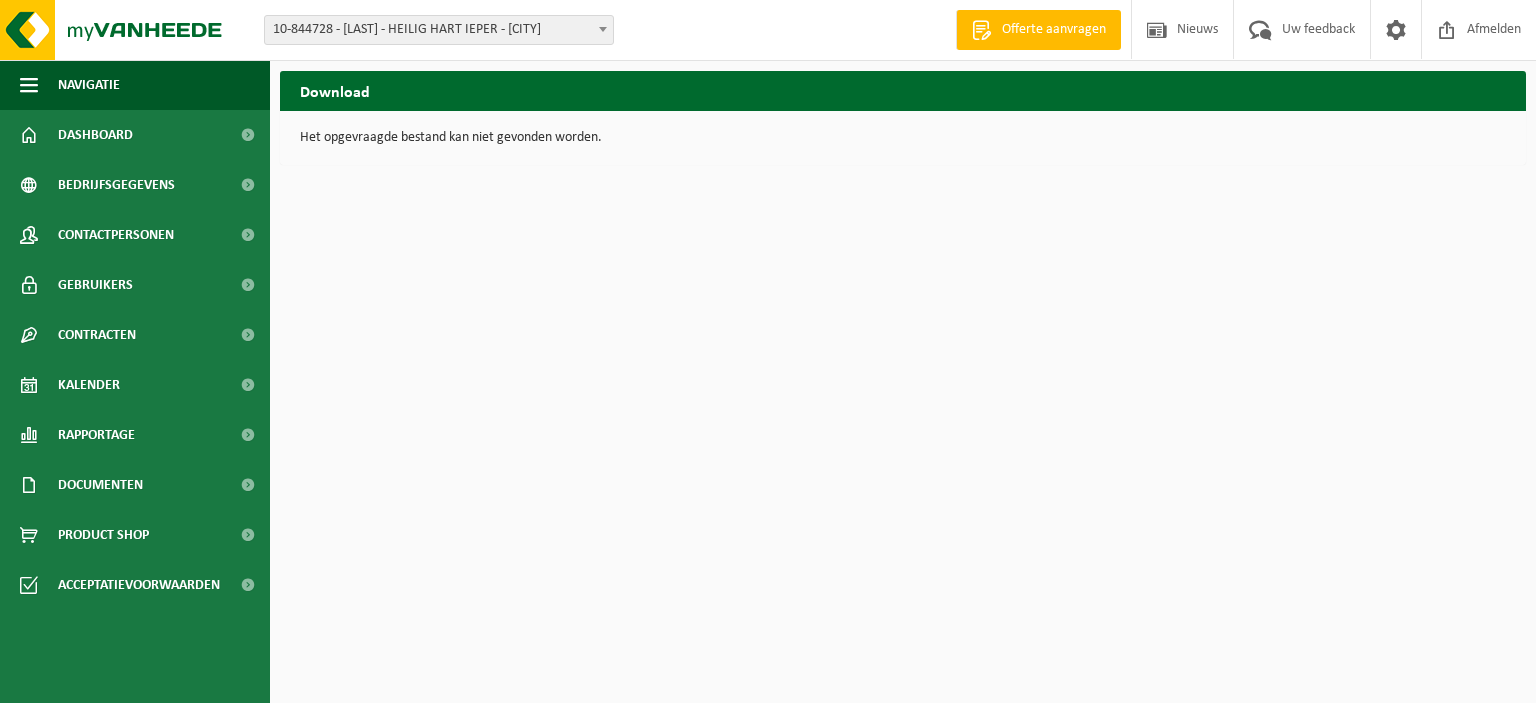 scroll, scrollTop: 0, scrollLeft: 0, axis: both 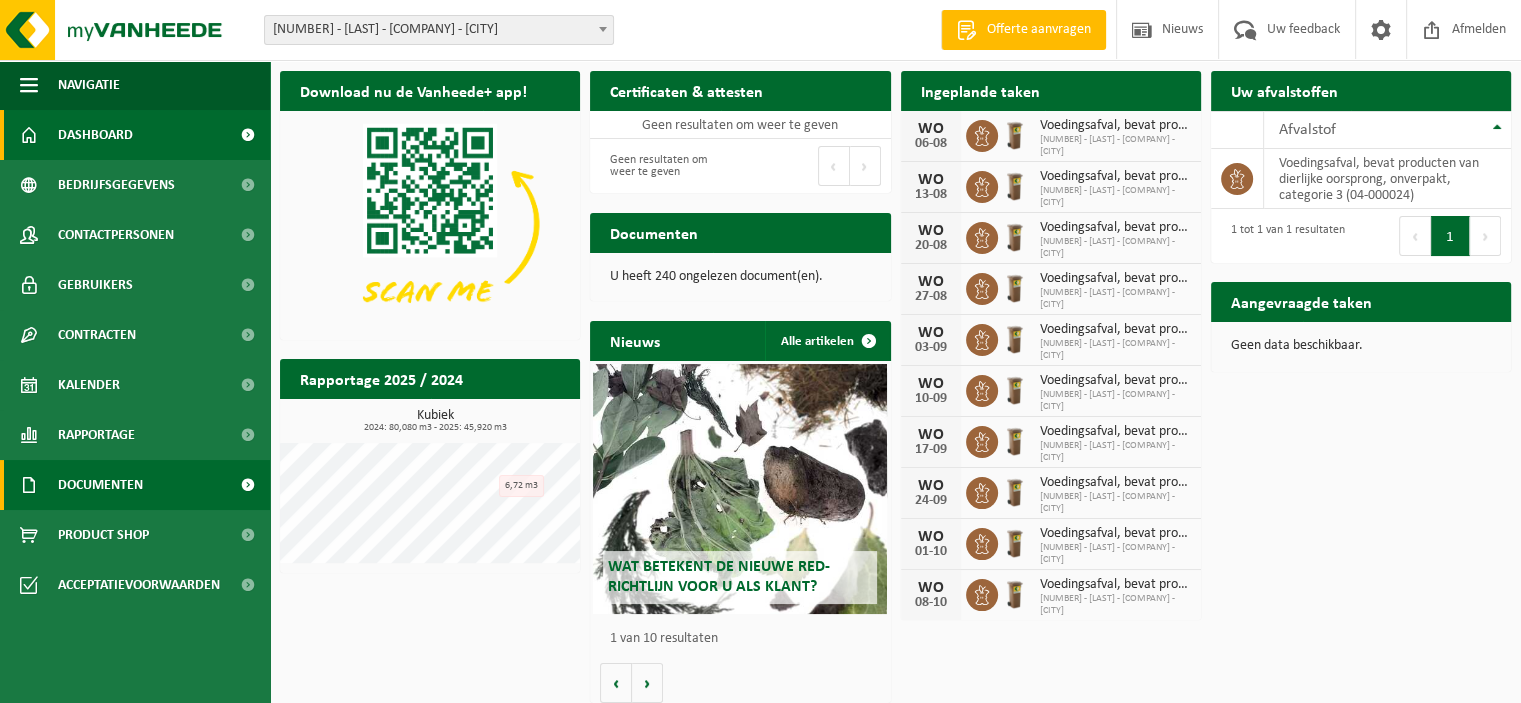 click on "Documenten" at bounding box center (100, 485) 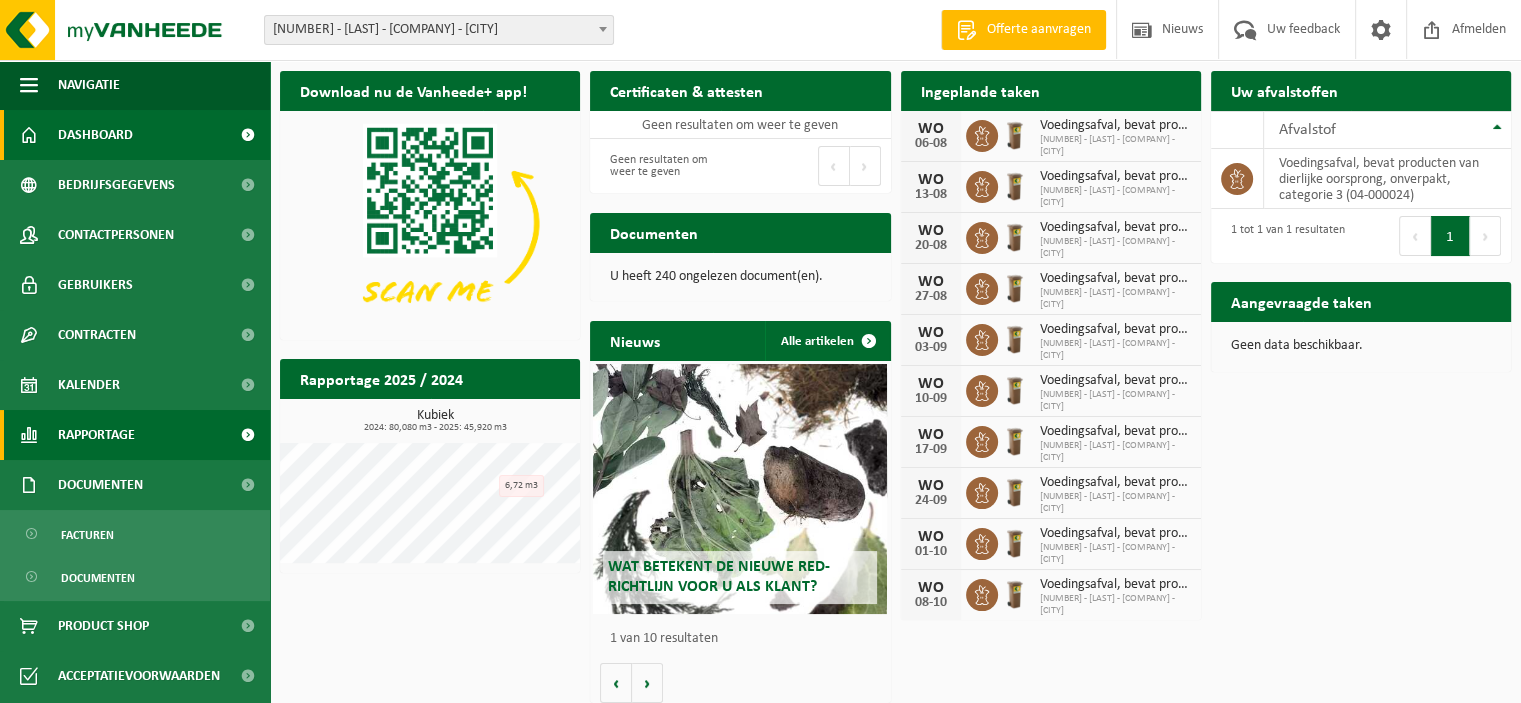 click on "Rapportage" at bounding box center [96, 435] 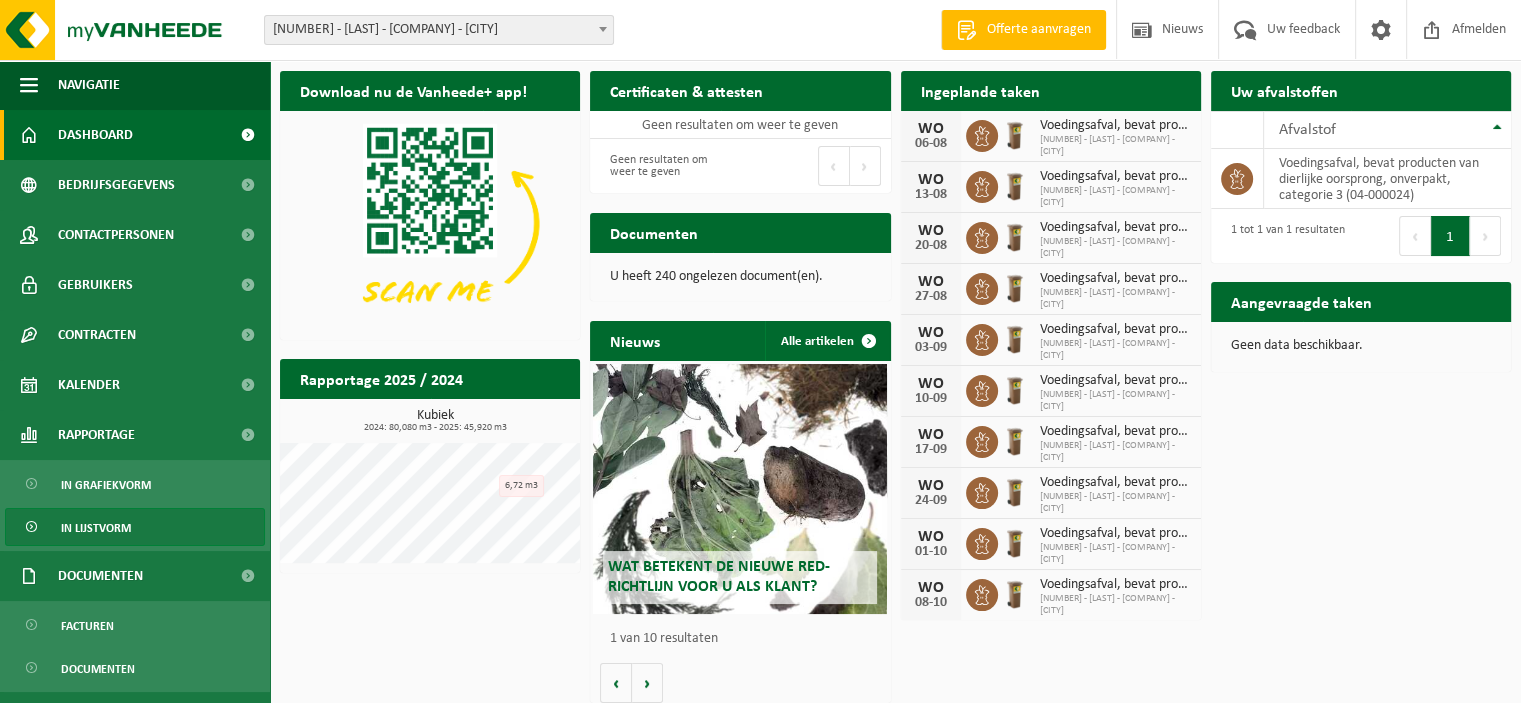 click on "In lijstvorm" at bounding box center [96, 528] 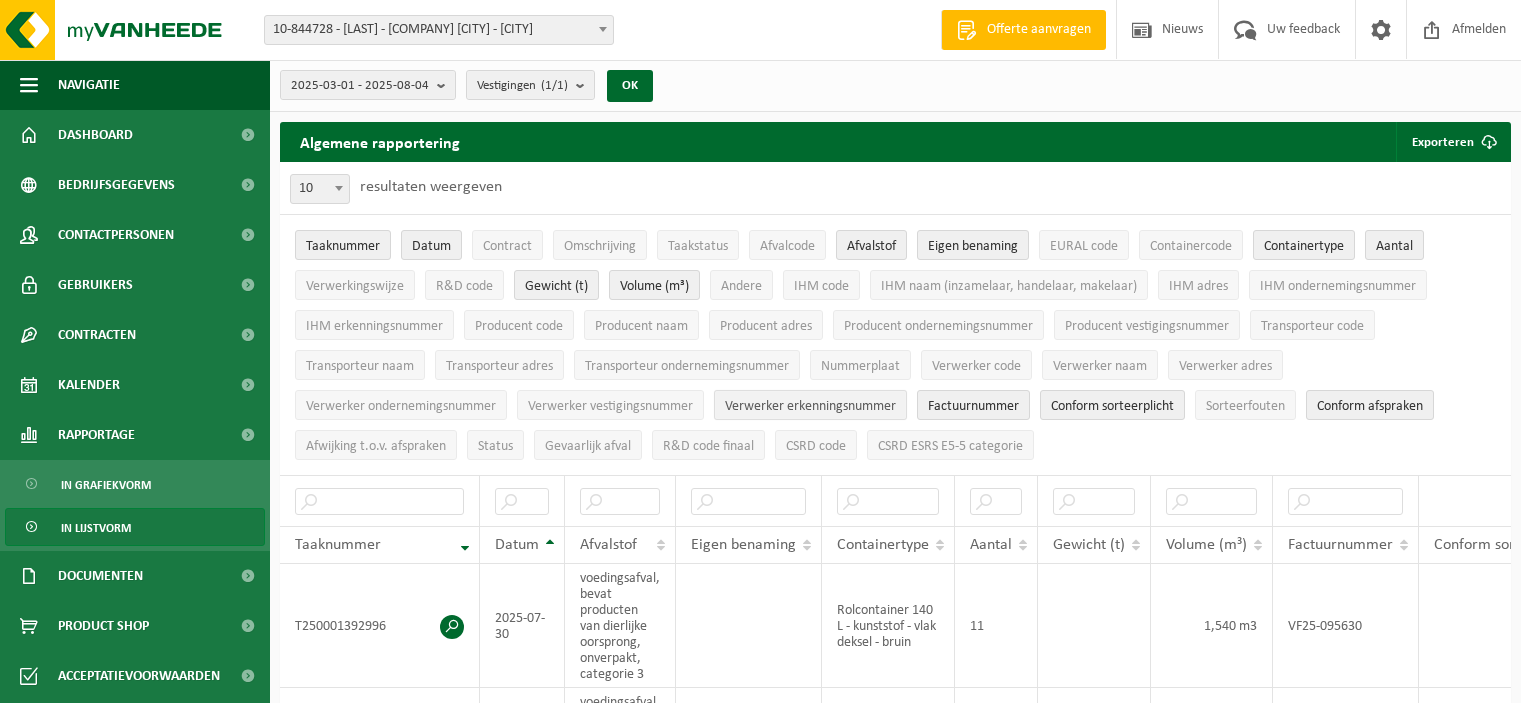 scroll, scrollTop: 0, scrollLeft: 0, axis: both 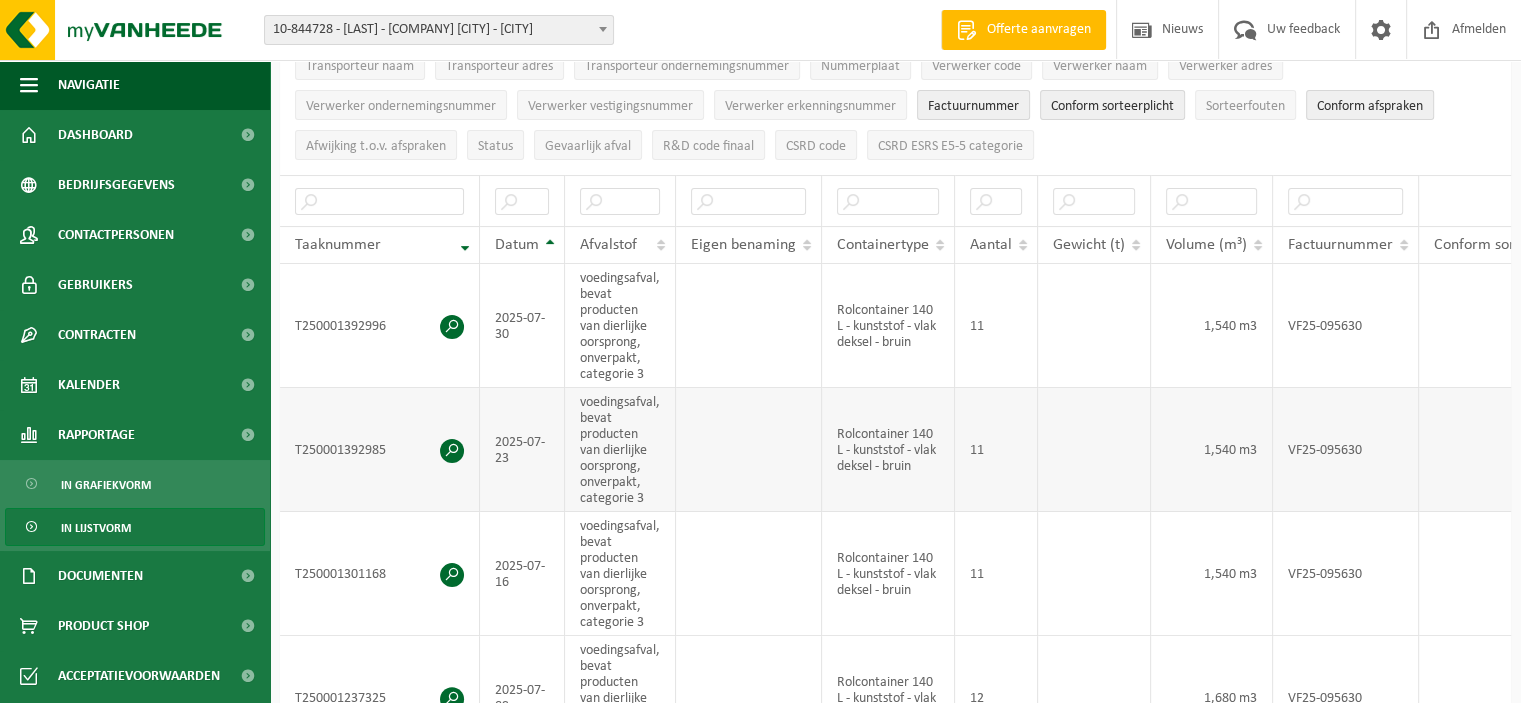 click at bounding box center (452, 451) 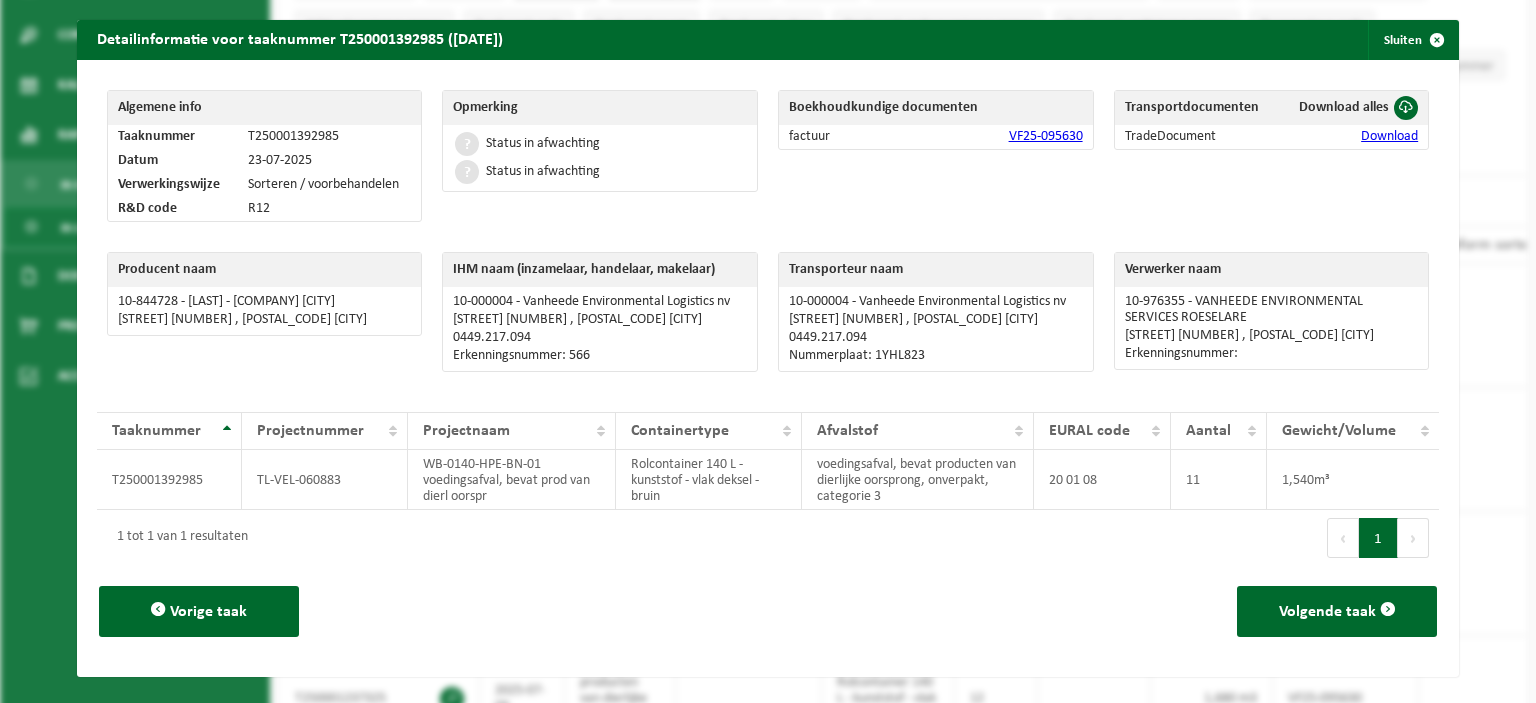 click on "Download" at bounding box center (1389, 136) 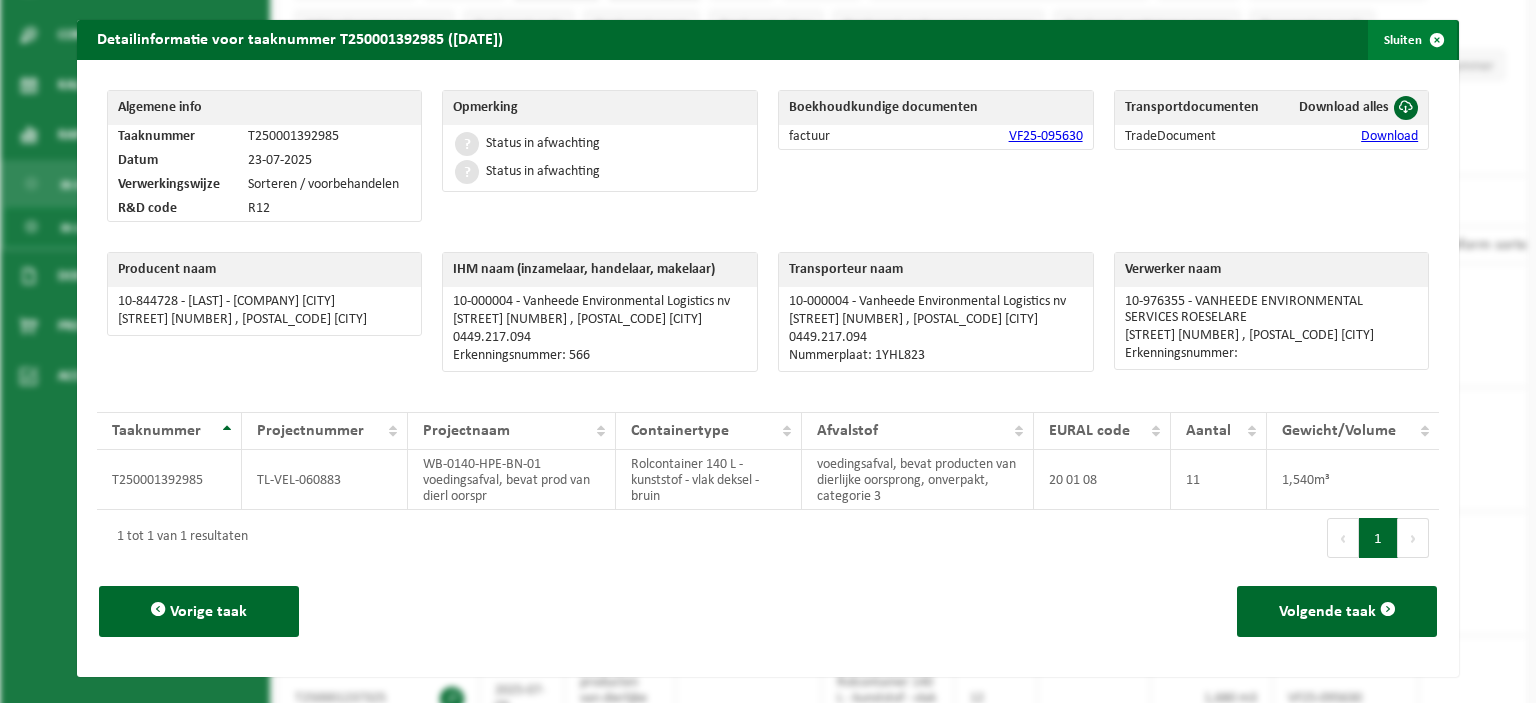 click at bounding box center (1437, 40) 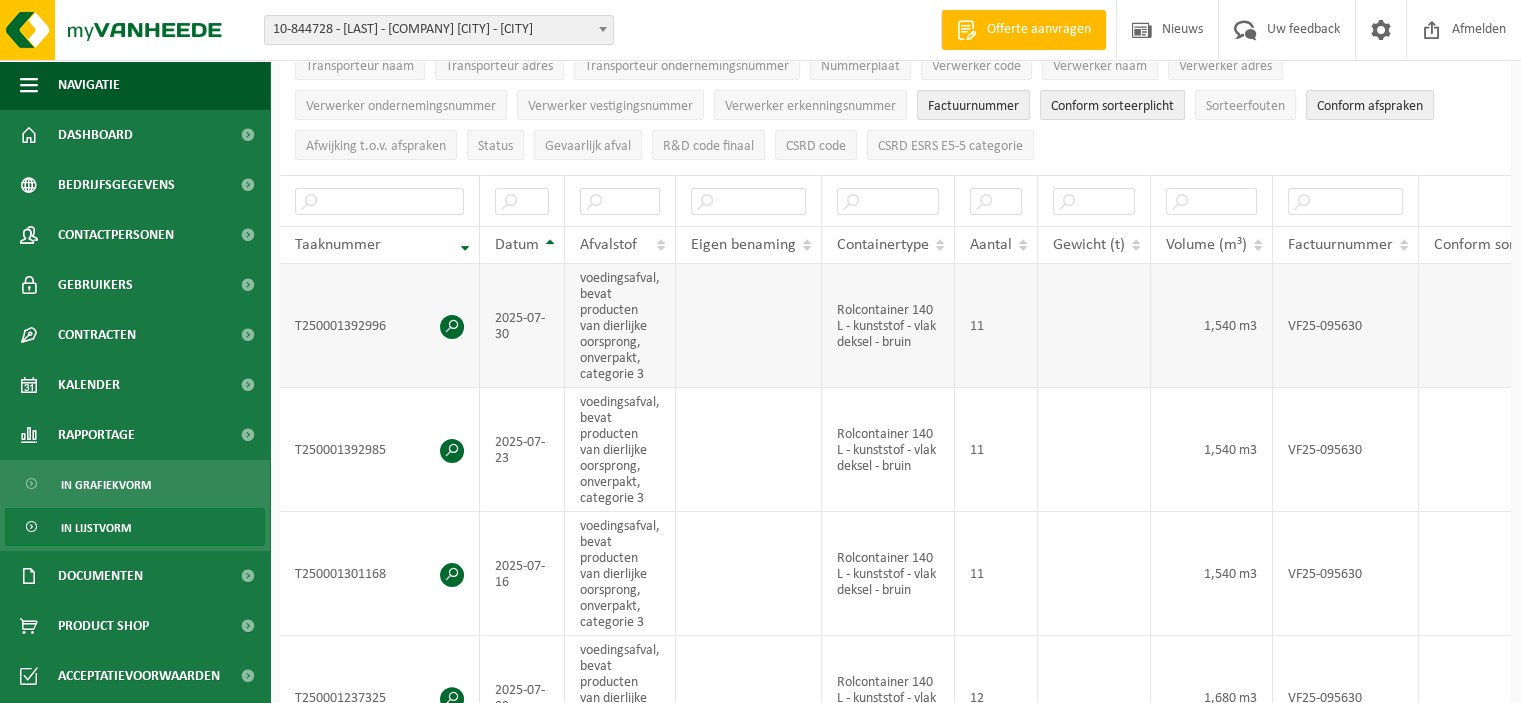 scroll, scrollTop: 500, scrollLeft: 0, axis: vertical 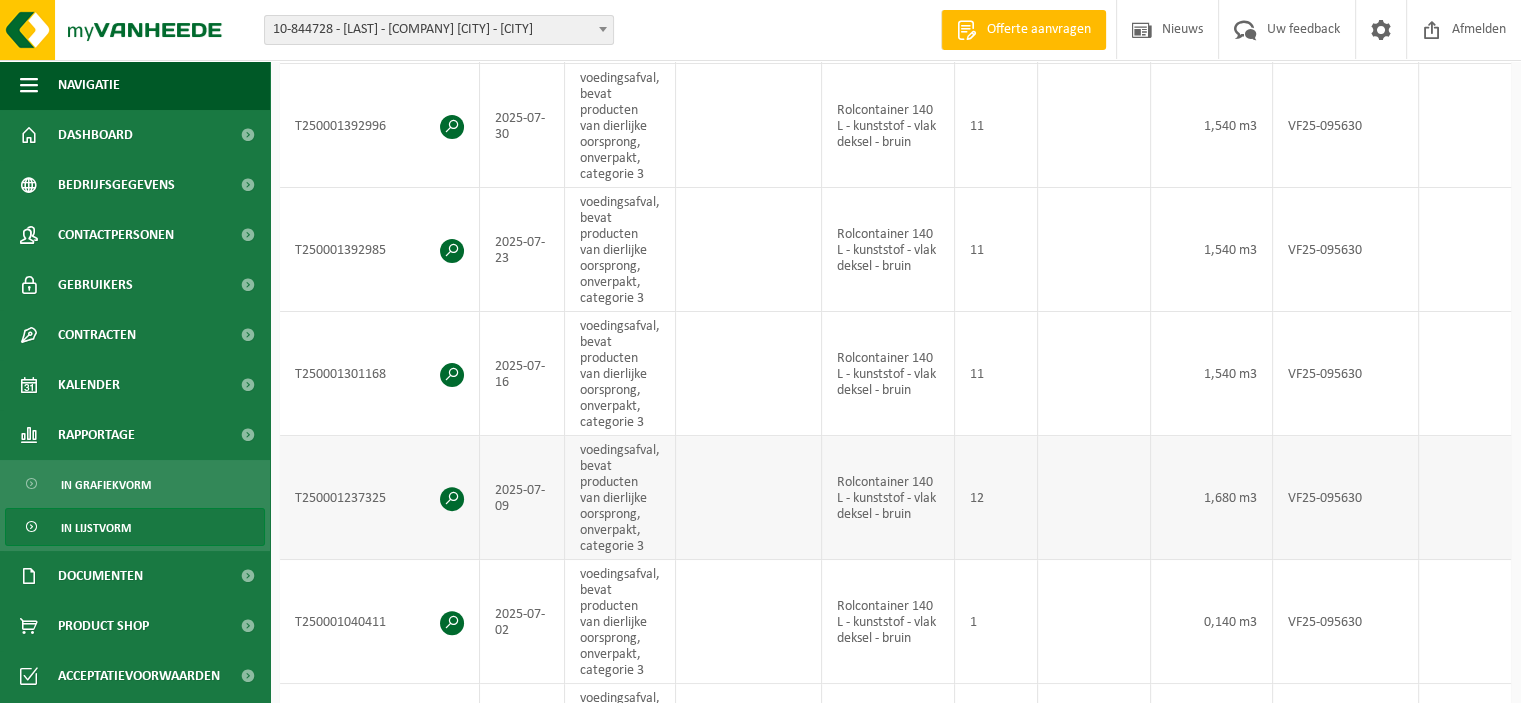 click at bounding box center (452, 499) 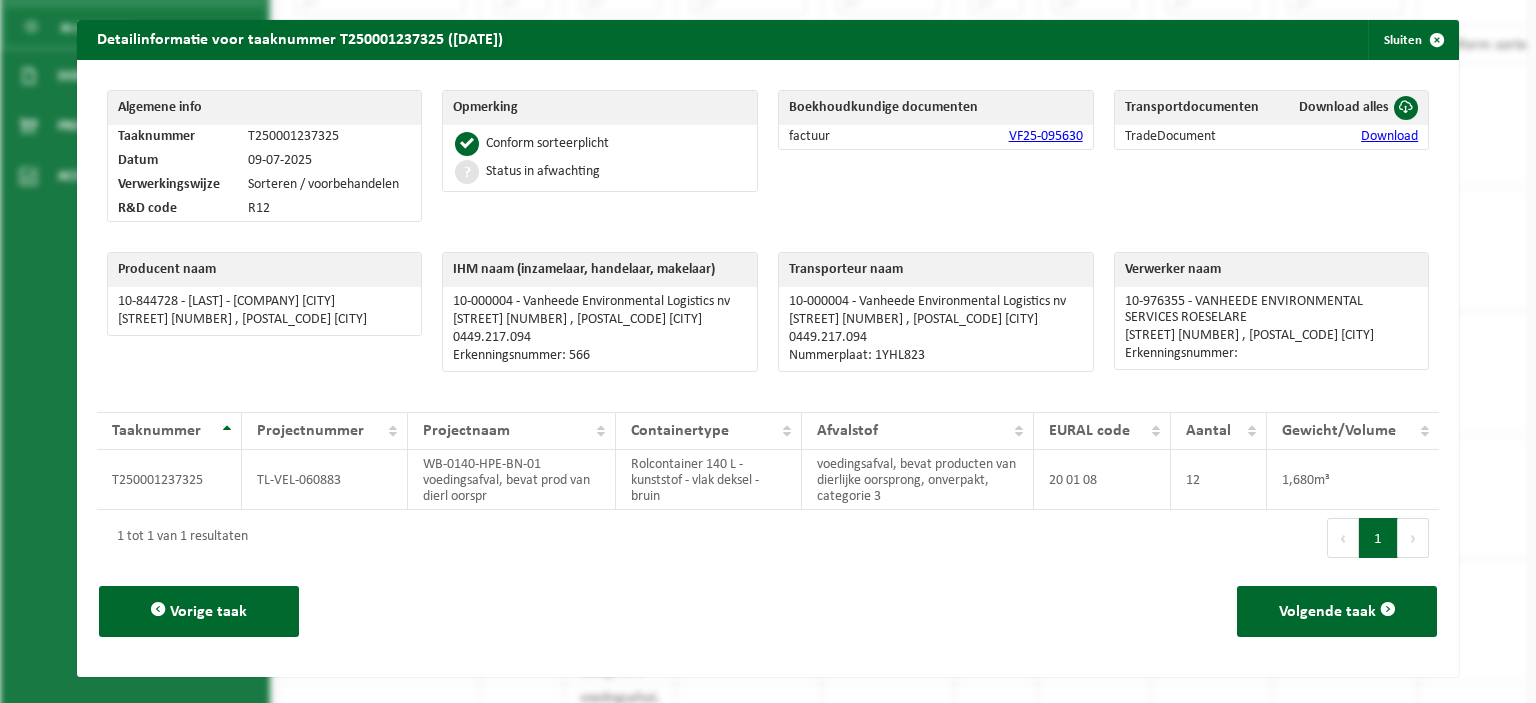 click on "Download" at bounding box center (1389, 136) 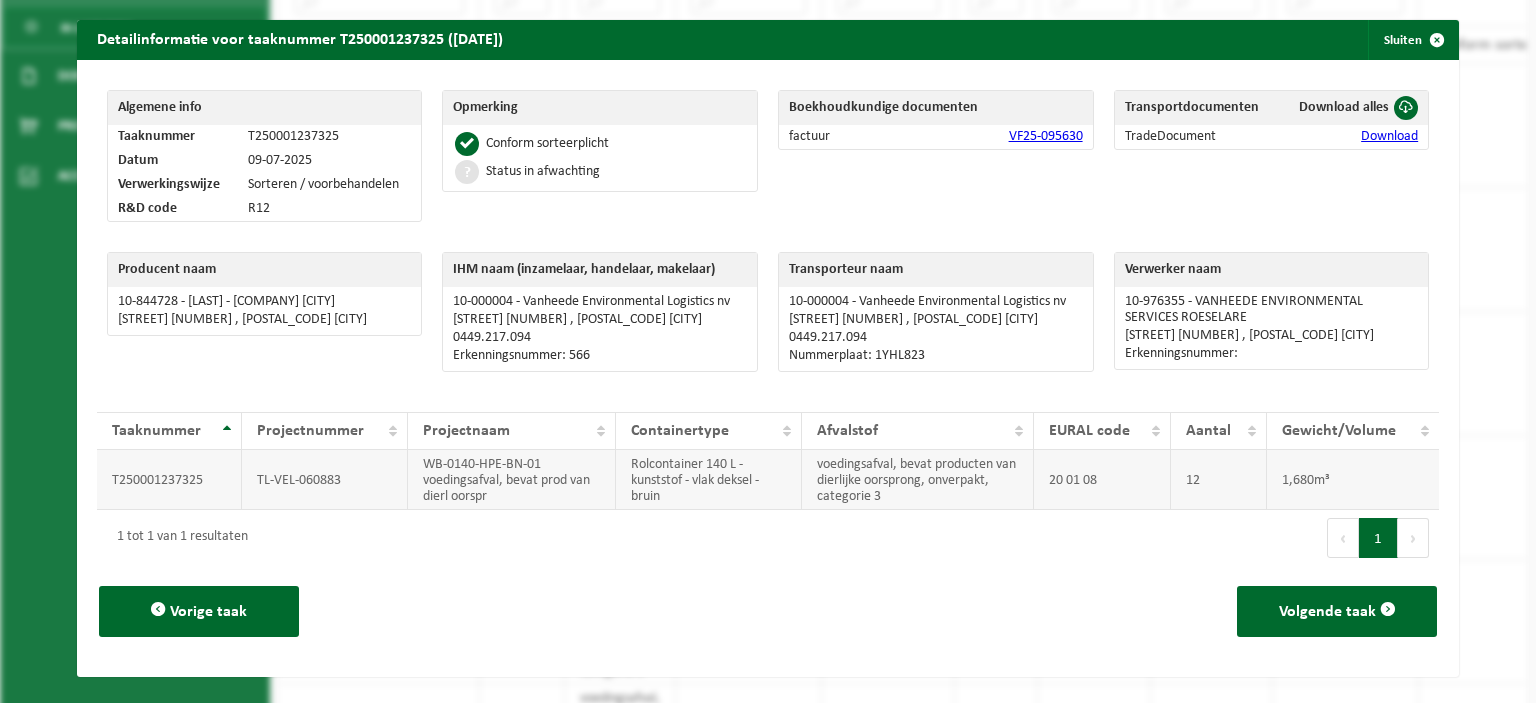 click on "TL-VEL-060883" at bounding box center [325, 480] 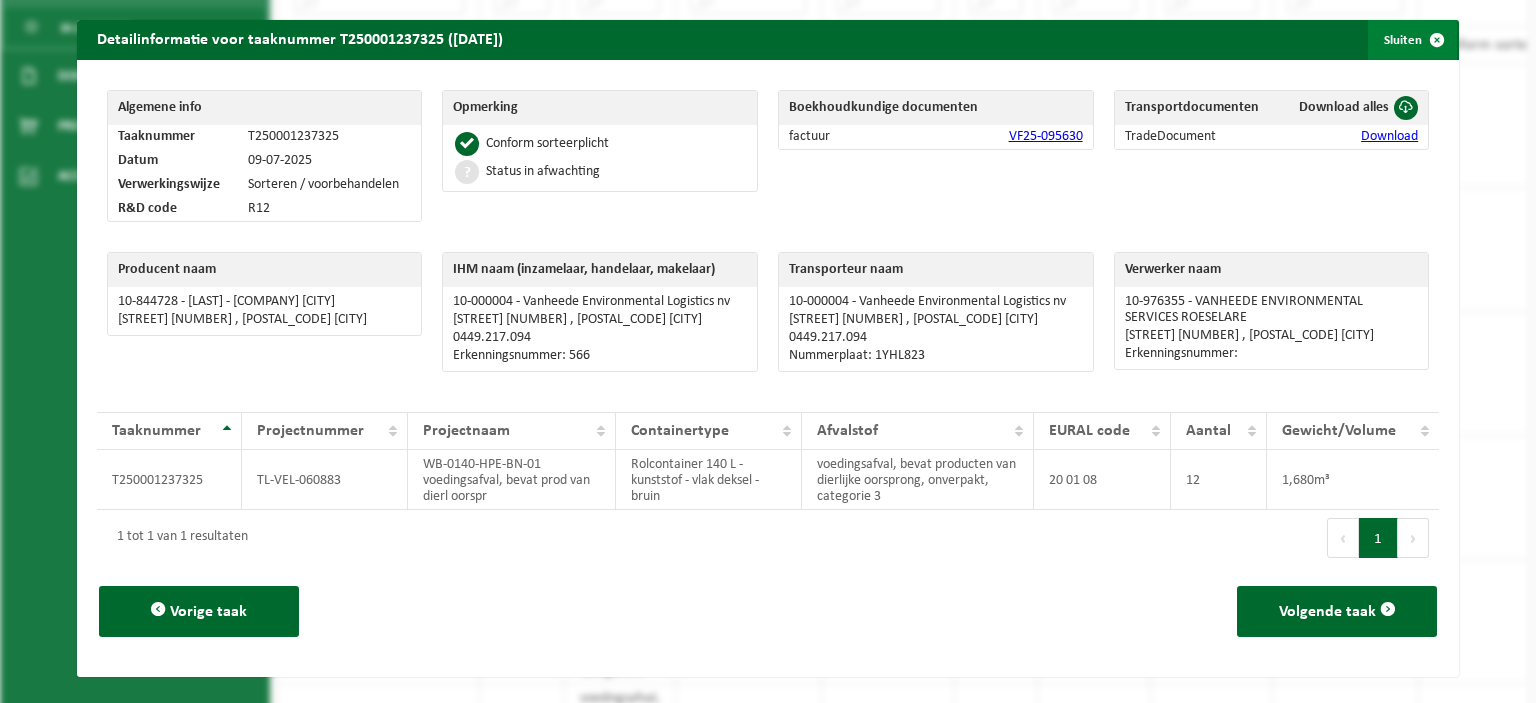 click at bounding box center (1437, 40) 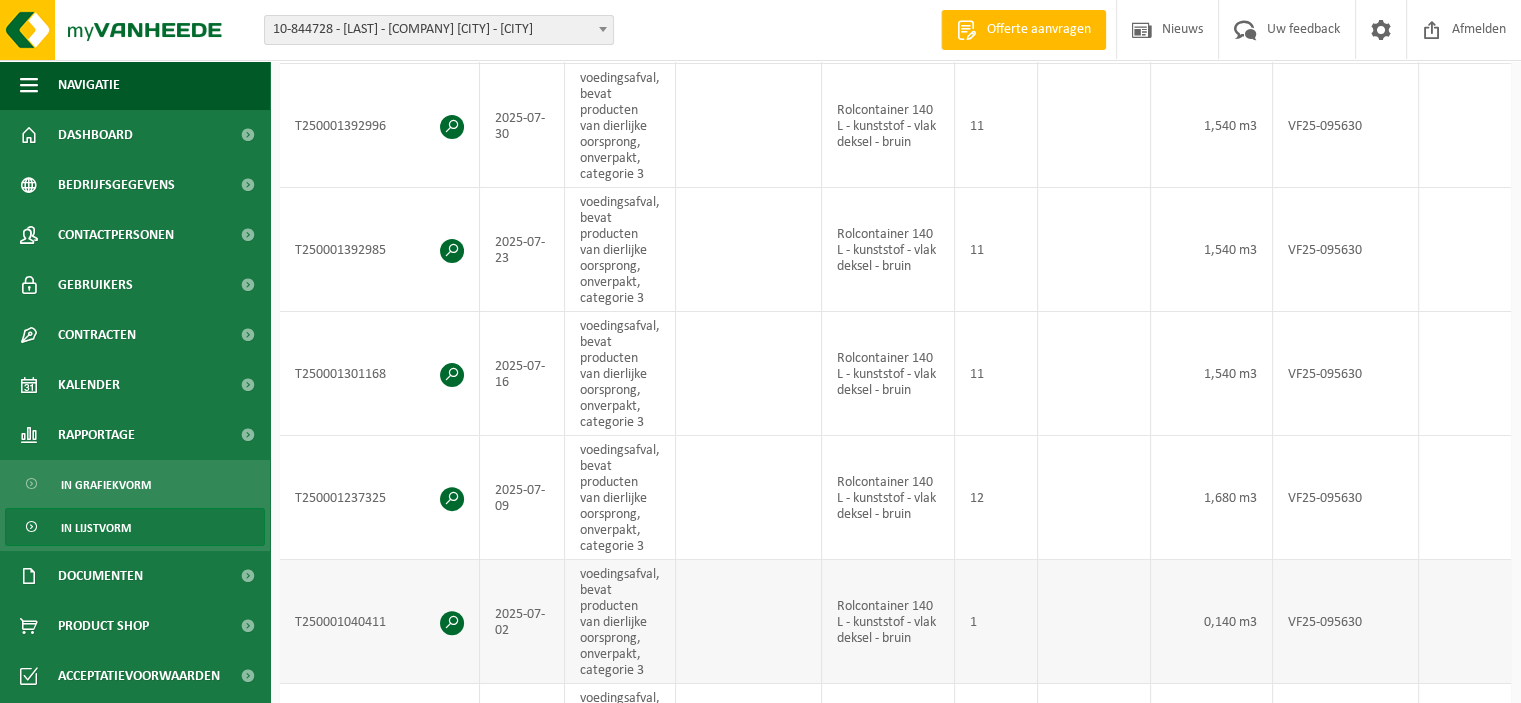 click at bounding box center [749, 622] 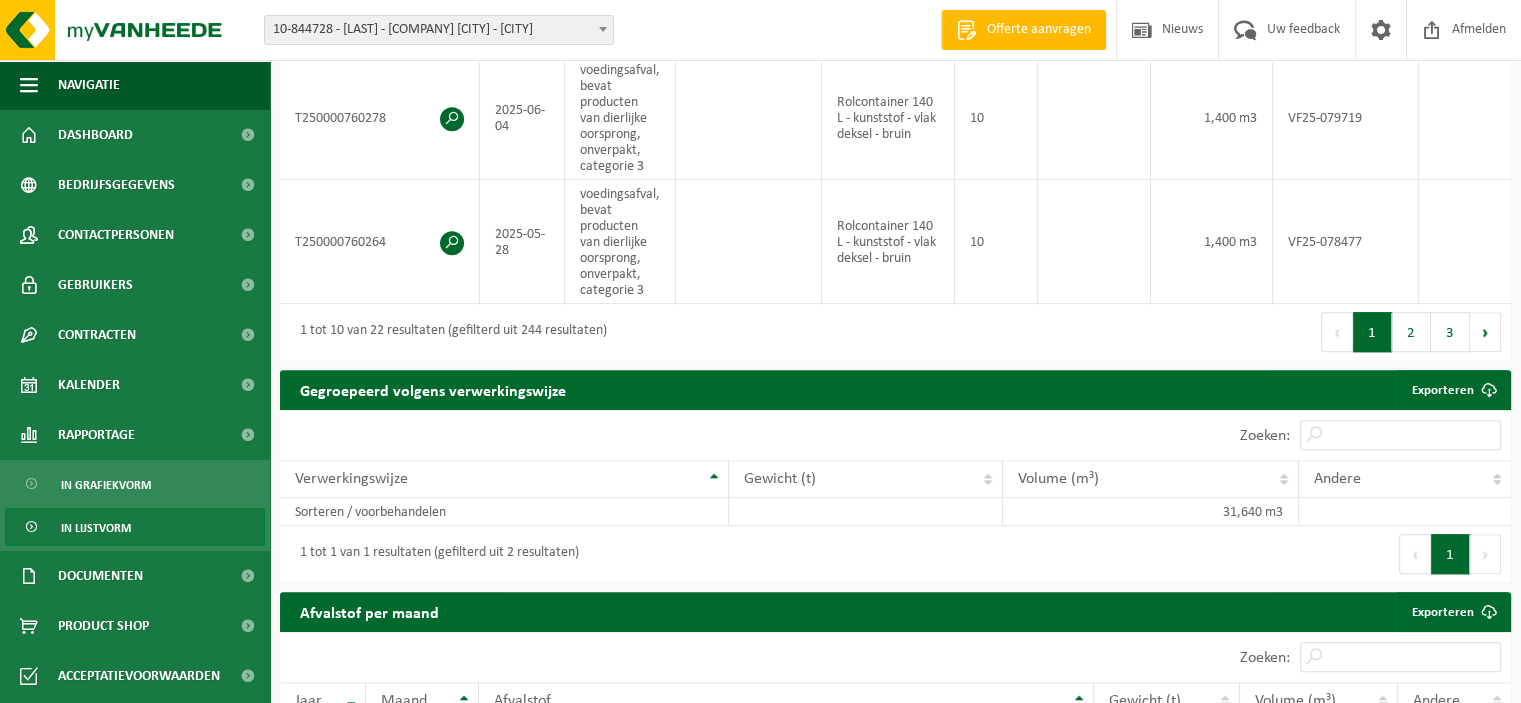 scroll, scrollTop: 1800, scrollLeft: 0, axis: vertical 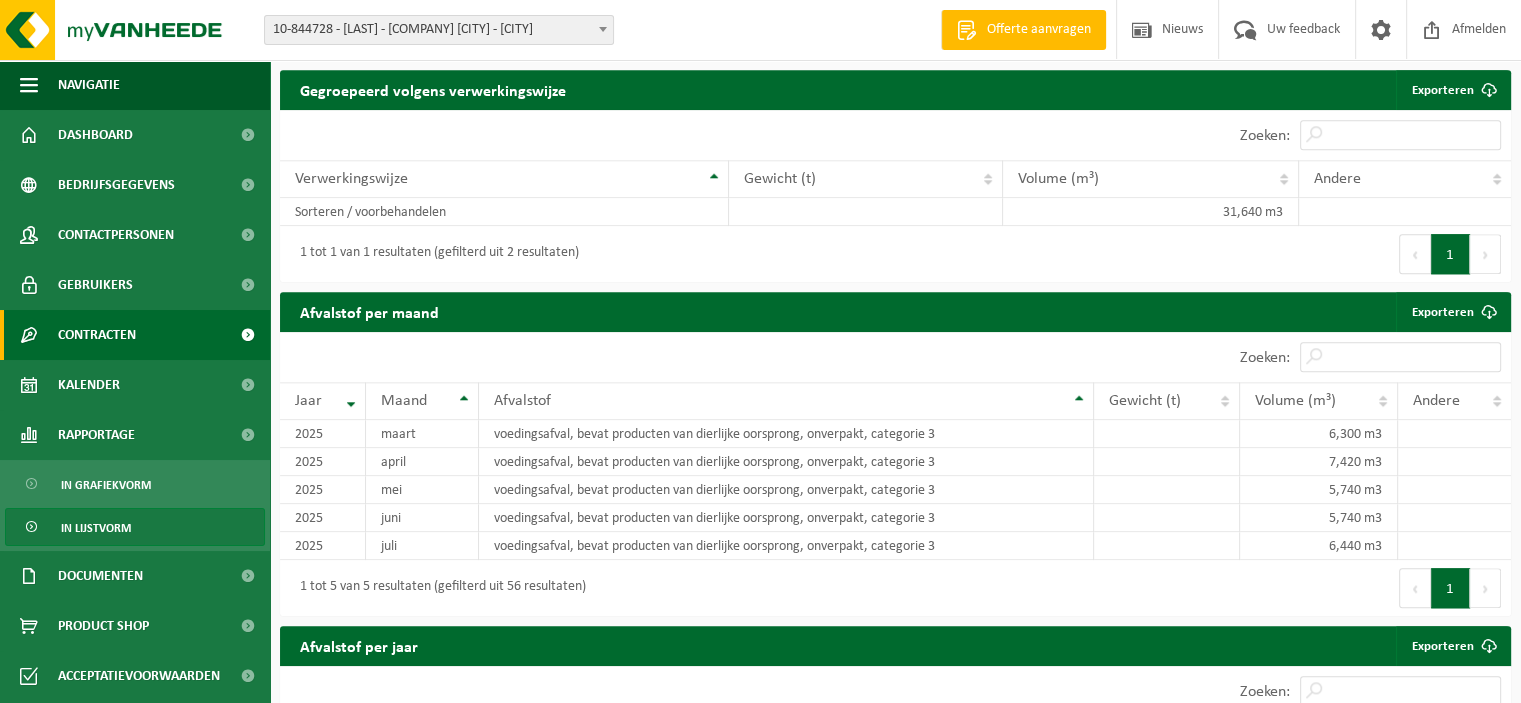 click on "Contracten" at bounding box center (97, 335) 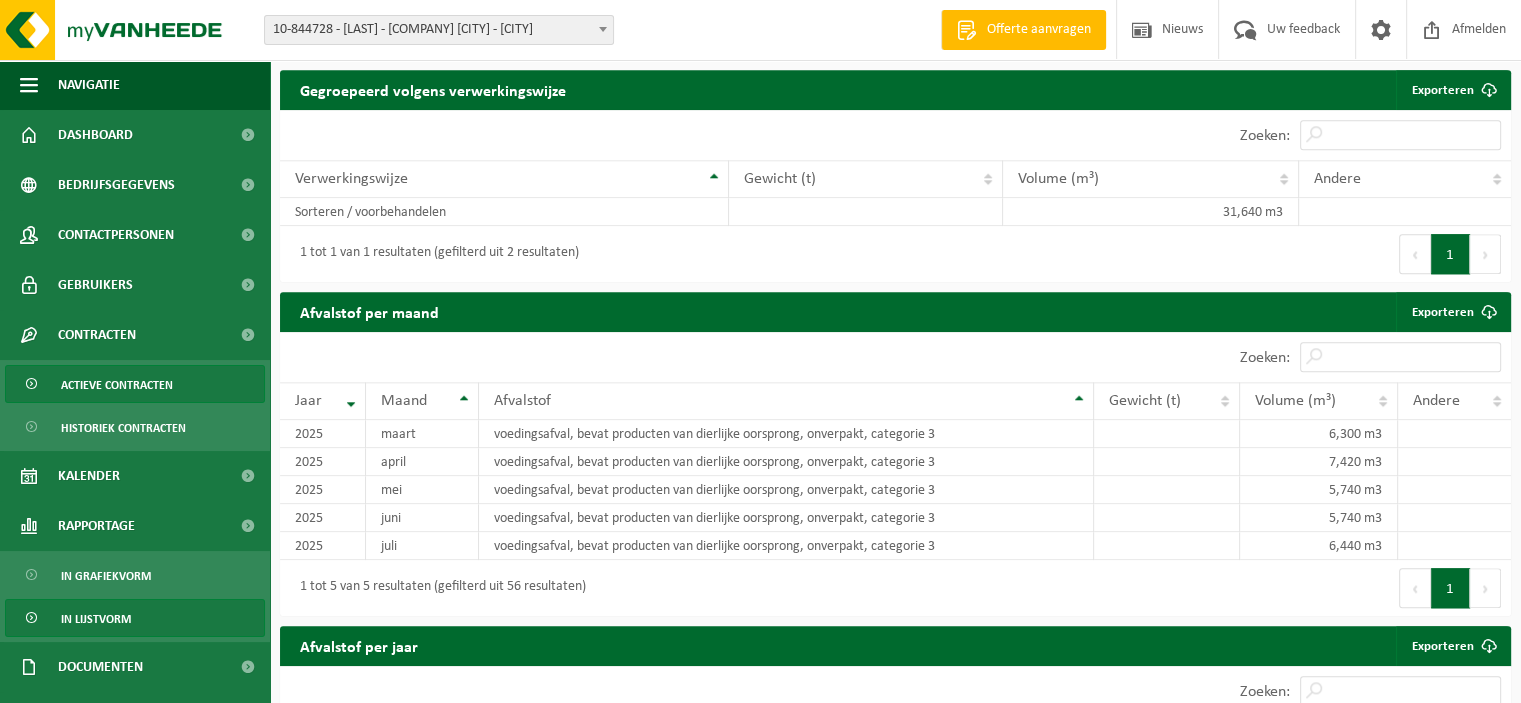 click on "Actieve contracten" at bounding box center [117, 385] 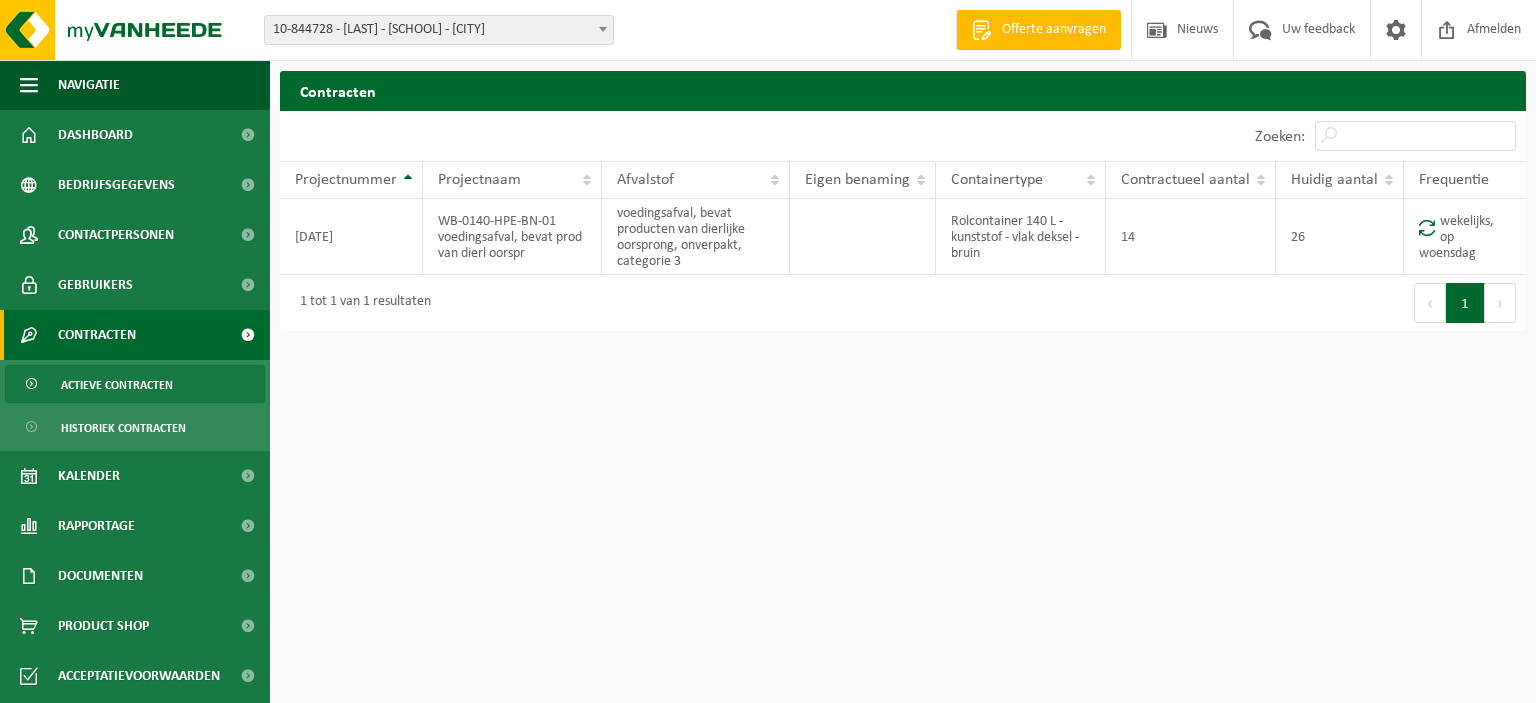 scroll, scrollTop: 0, scrollLeft: 0, axis: both 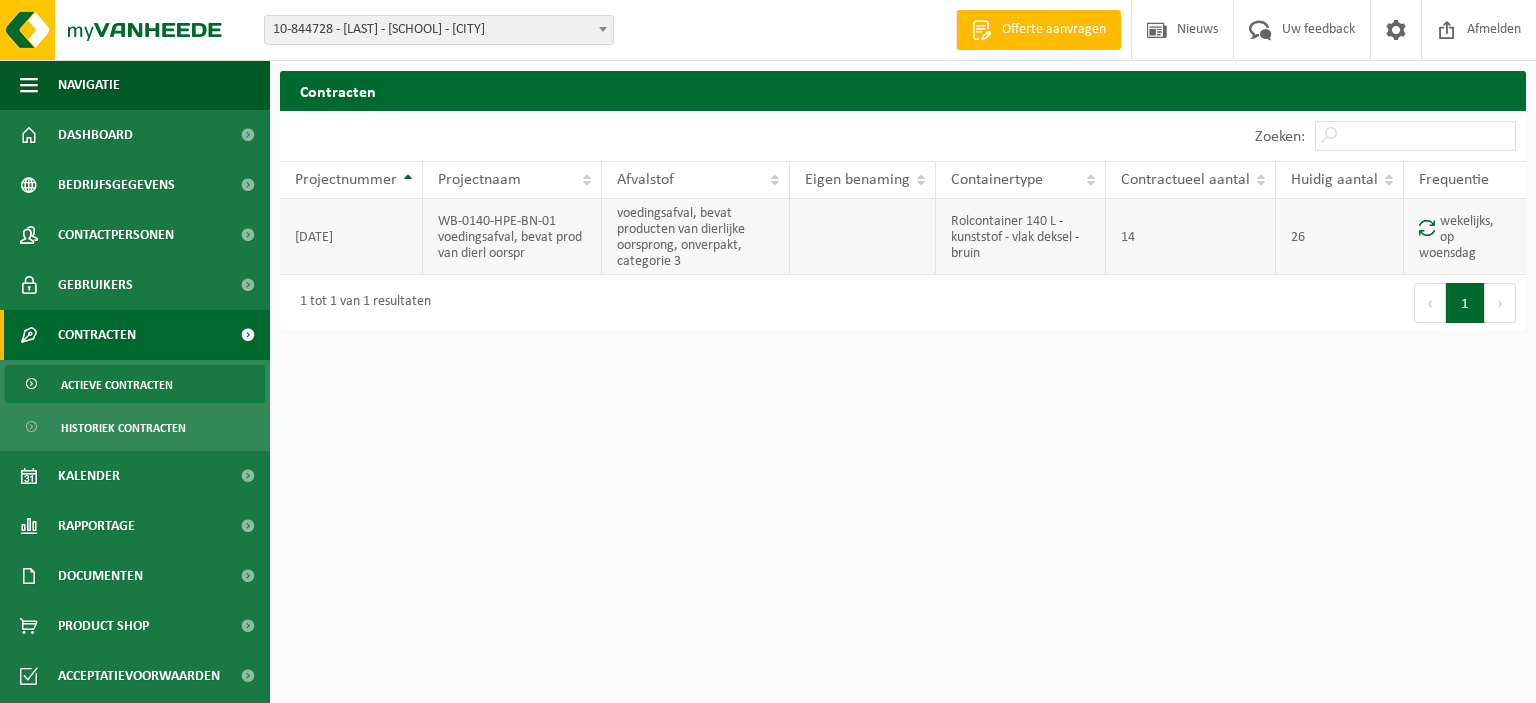 click on "26" at bounding box center (1340, 237) 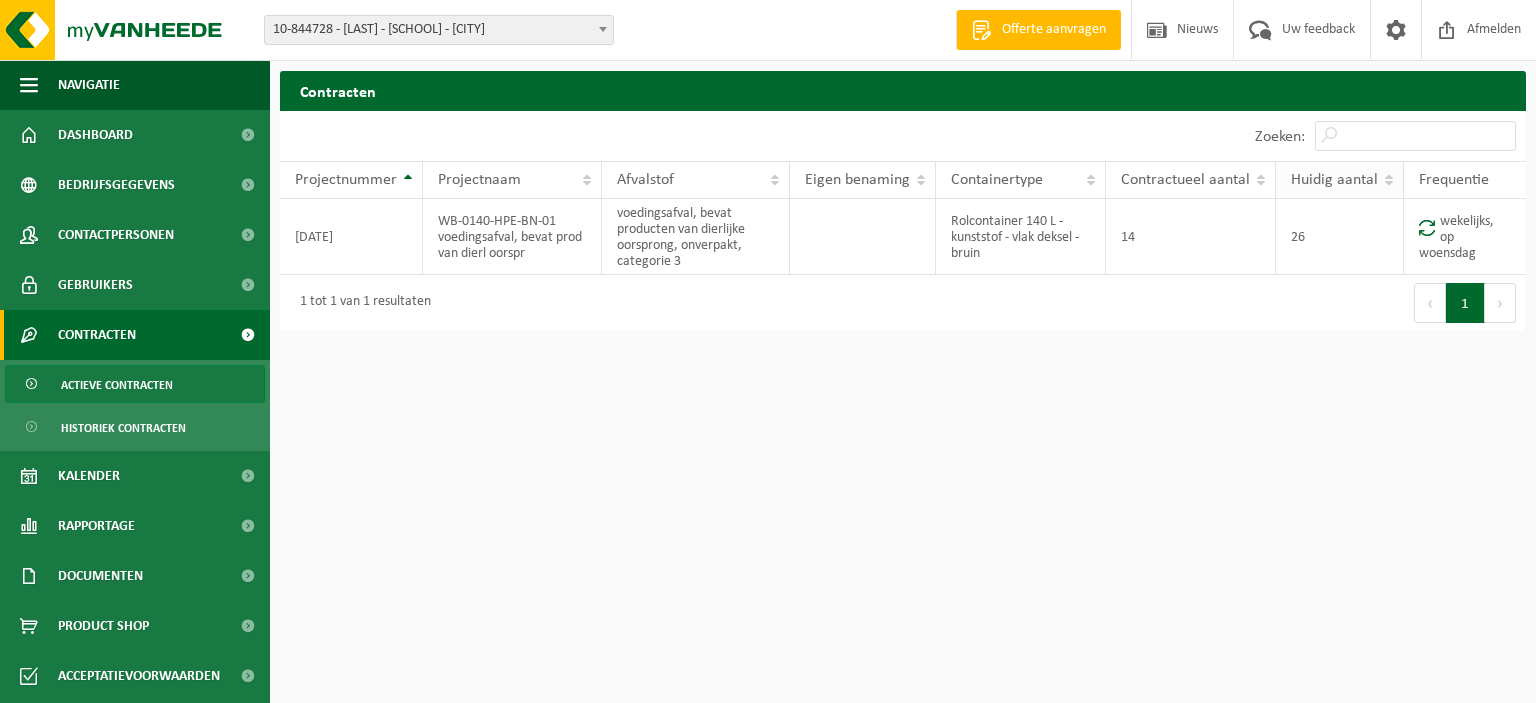 click on "Huidig aantal" at bounding box center (1334, 180) 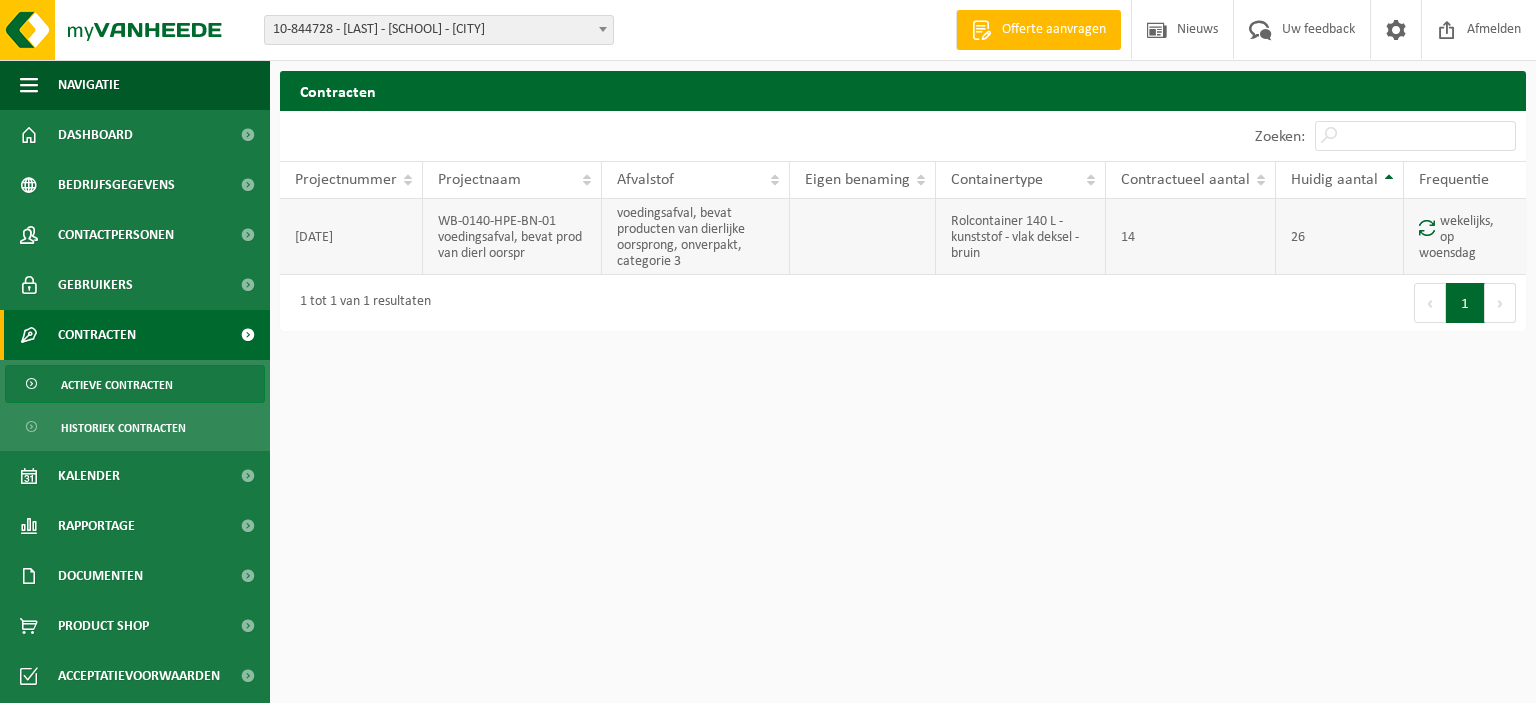 click on "voedingsafval, bevat producten van dierlijke oorsprong, onverpakt, categorie 3" at bounding box center (696, 237) 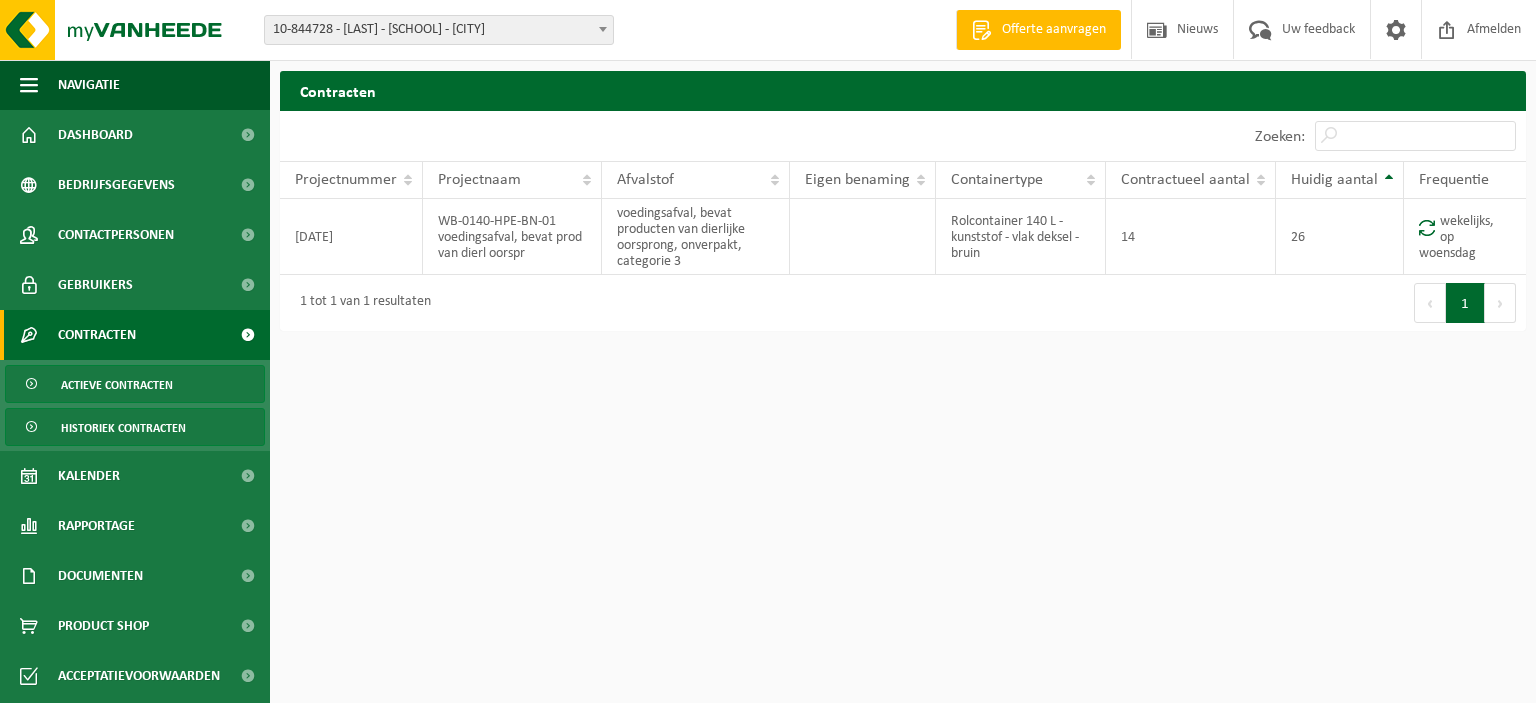 click on "Historiek contracten" at bounding box center (123, 428) 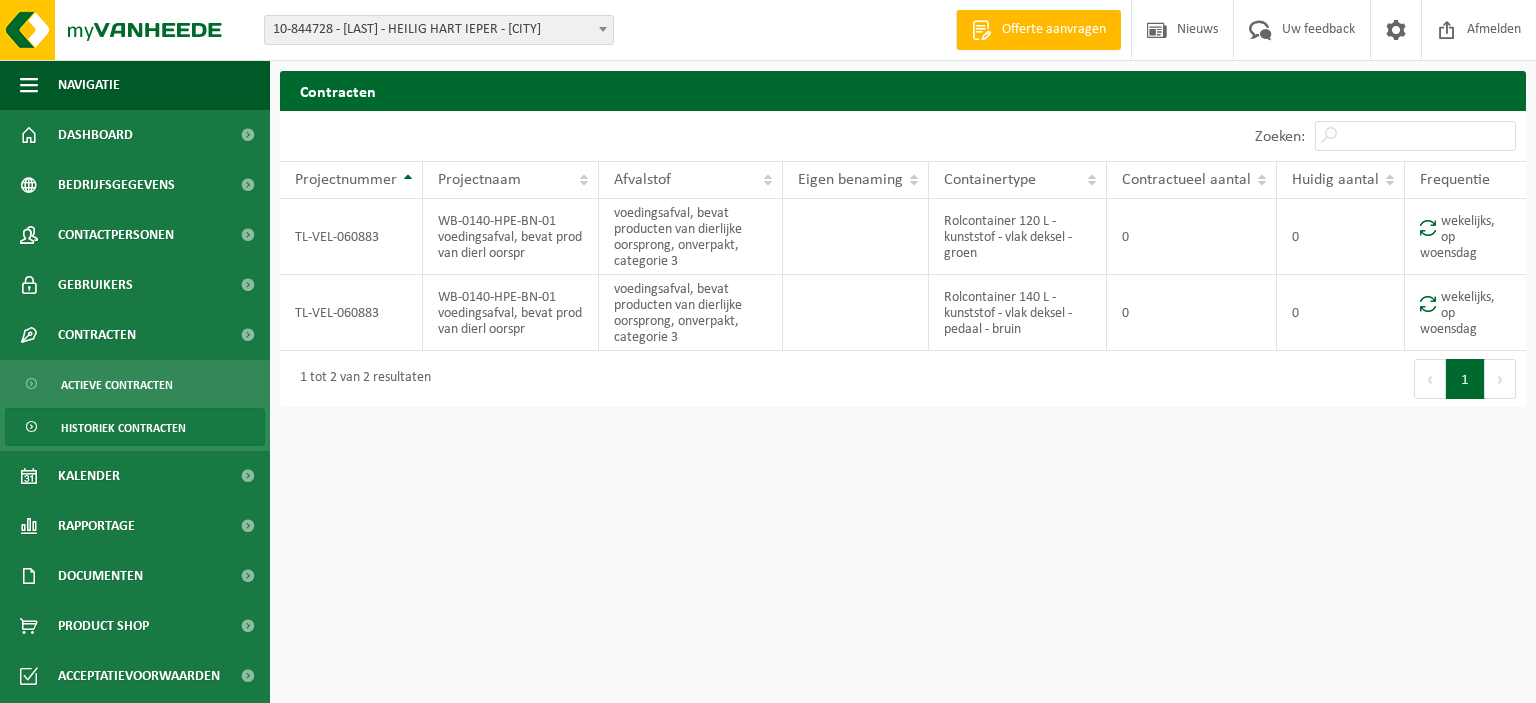 scroll, scrollTop: 0, scrollLeft: 0, axis: both 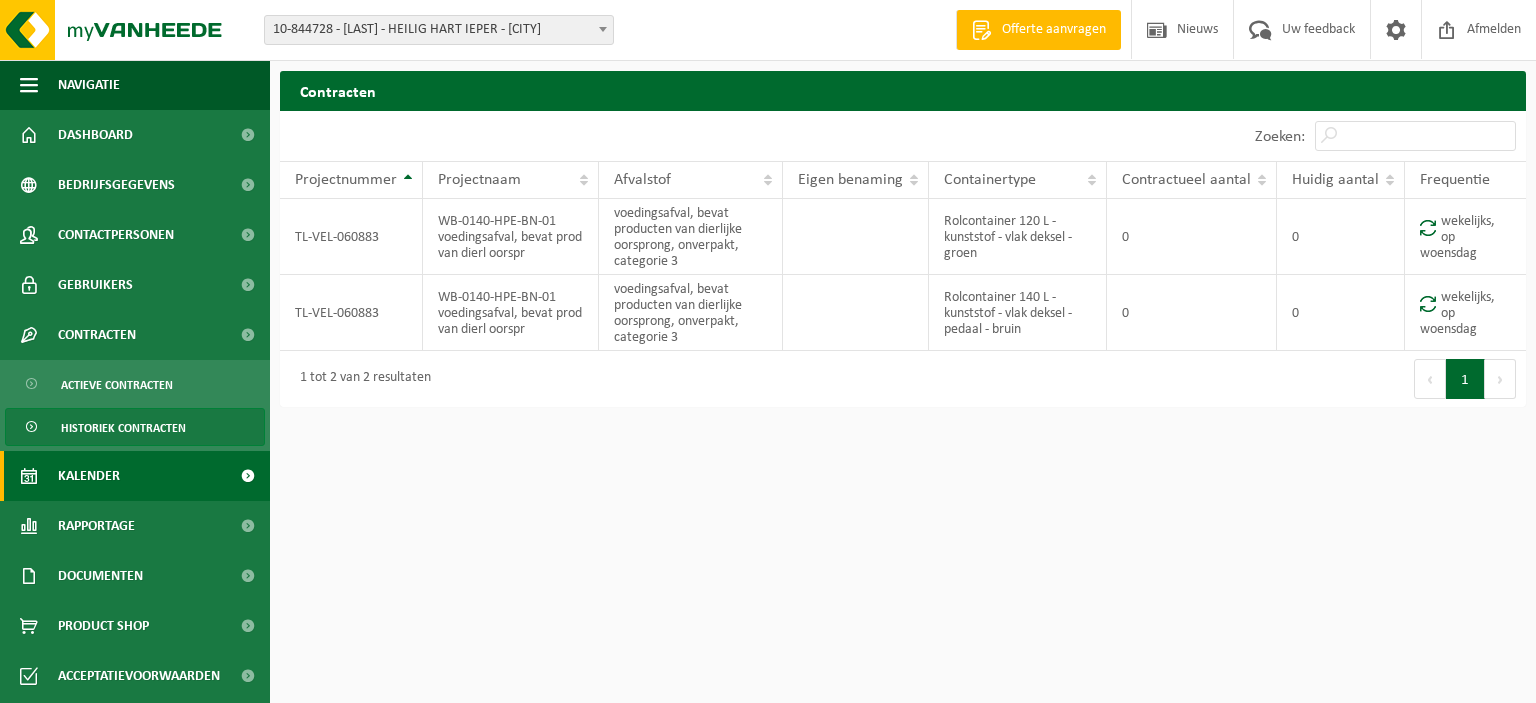 click on "Kalender" at bounding box center [135, 476] 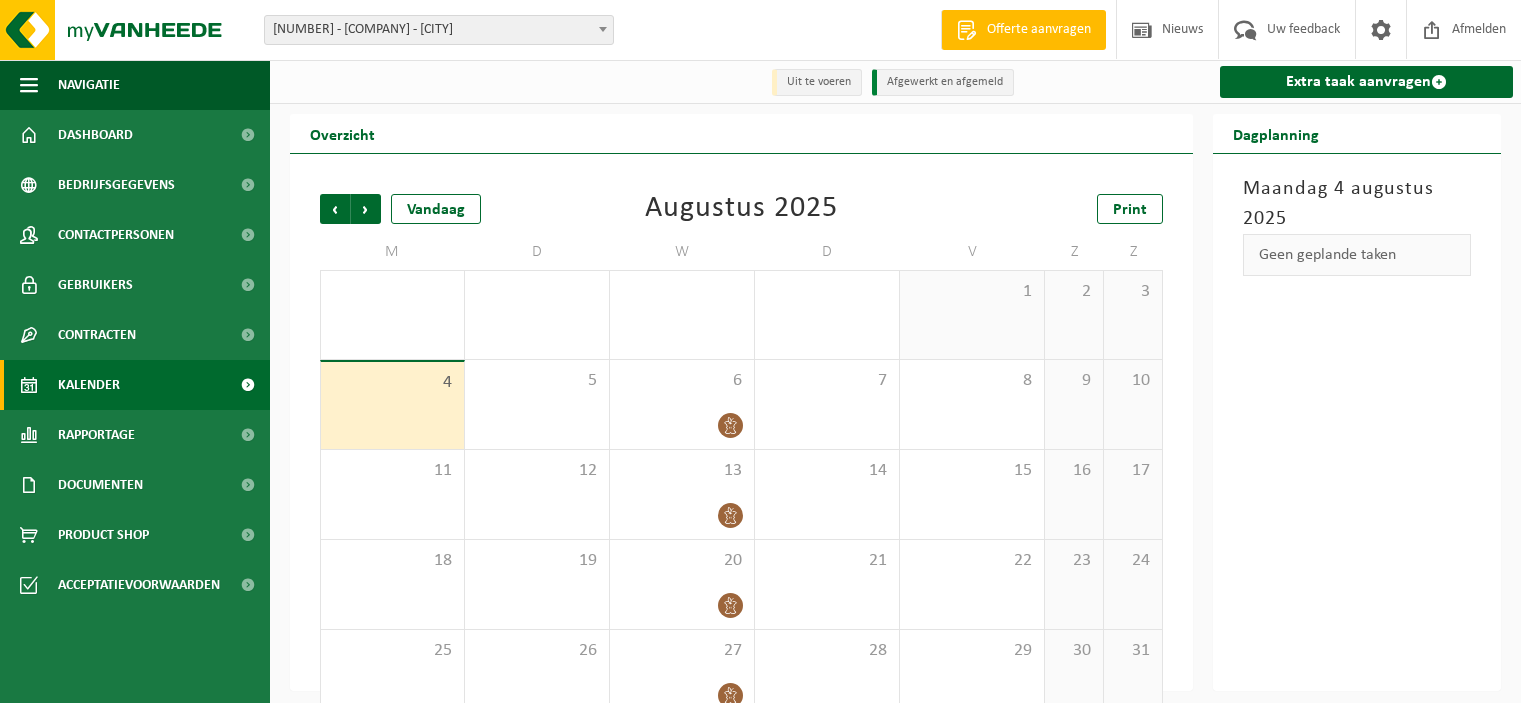 scroll, scrollTop: 0, scrollLeft: 0, axis: both 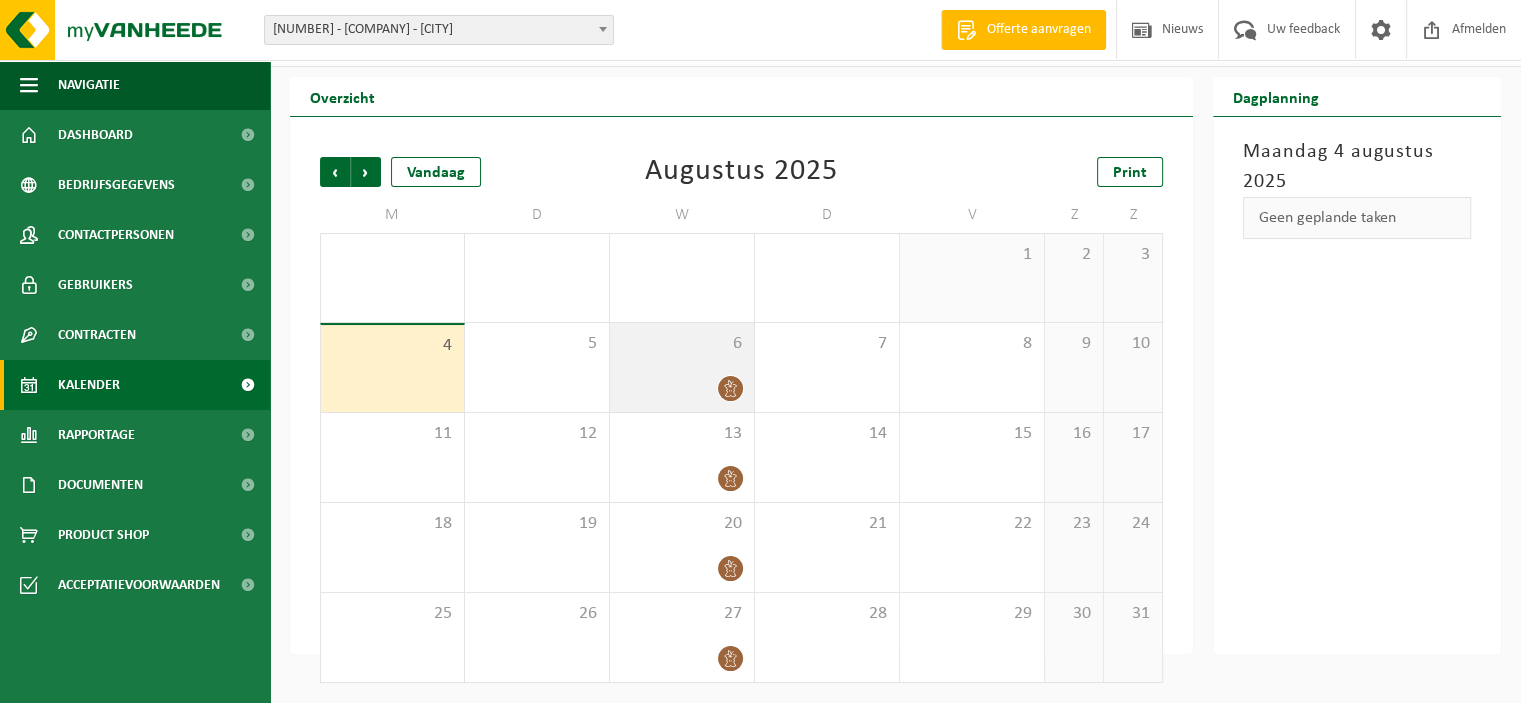 click 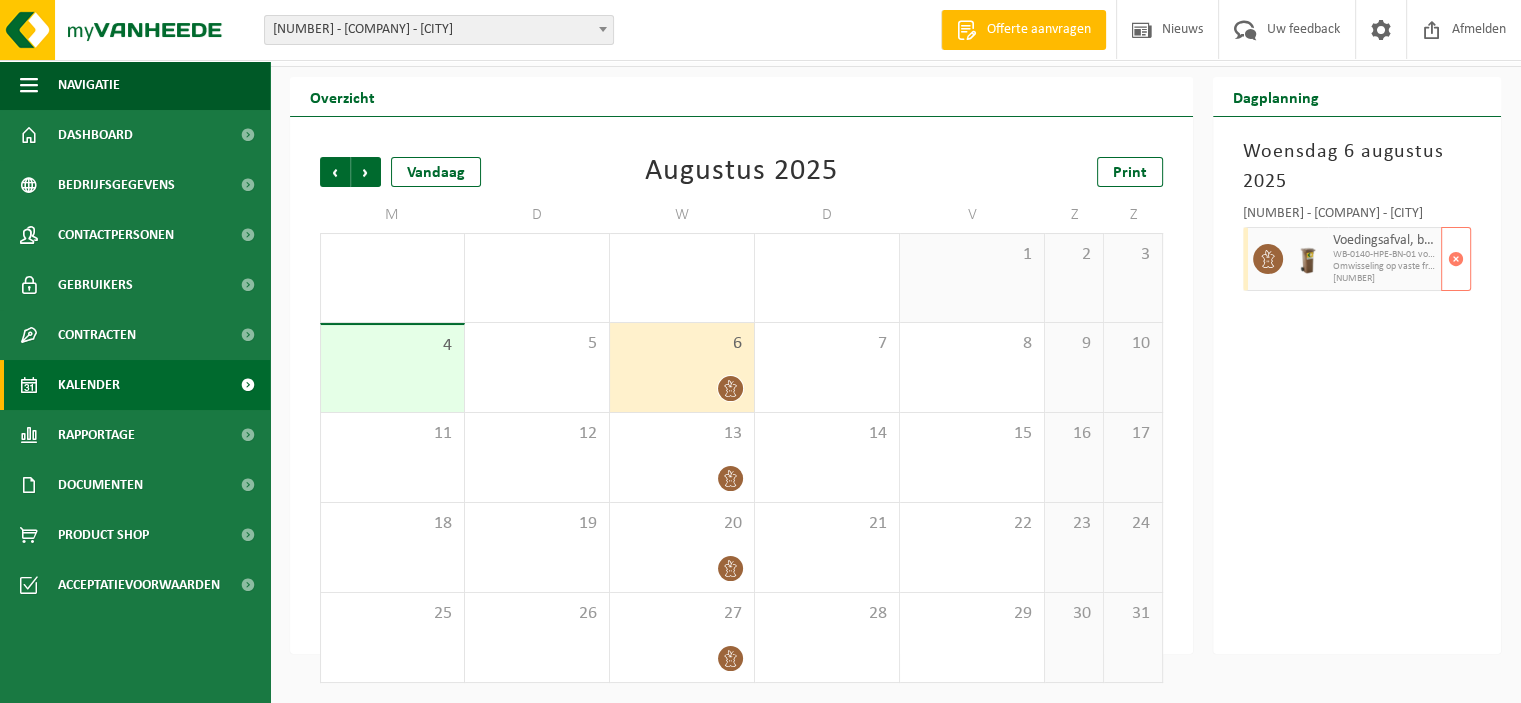 click at bounding box center (1308, 259) 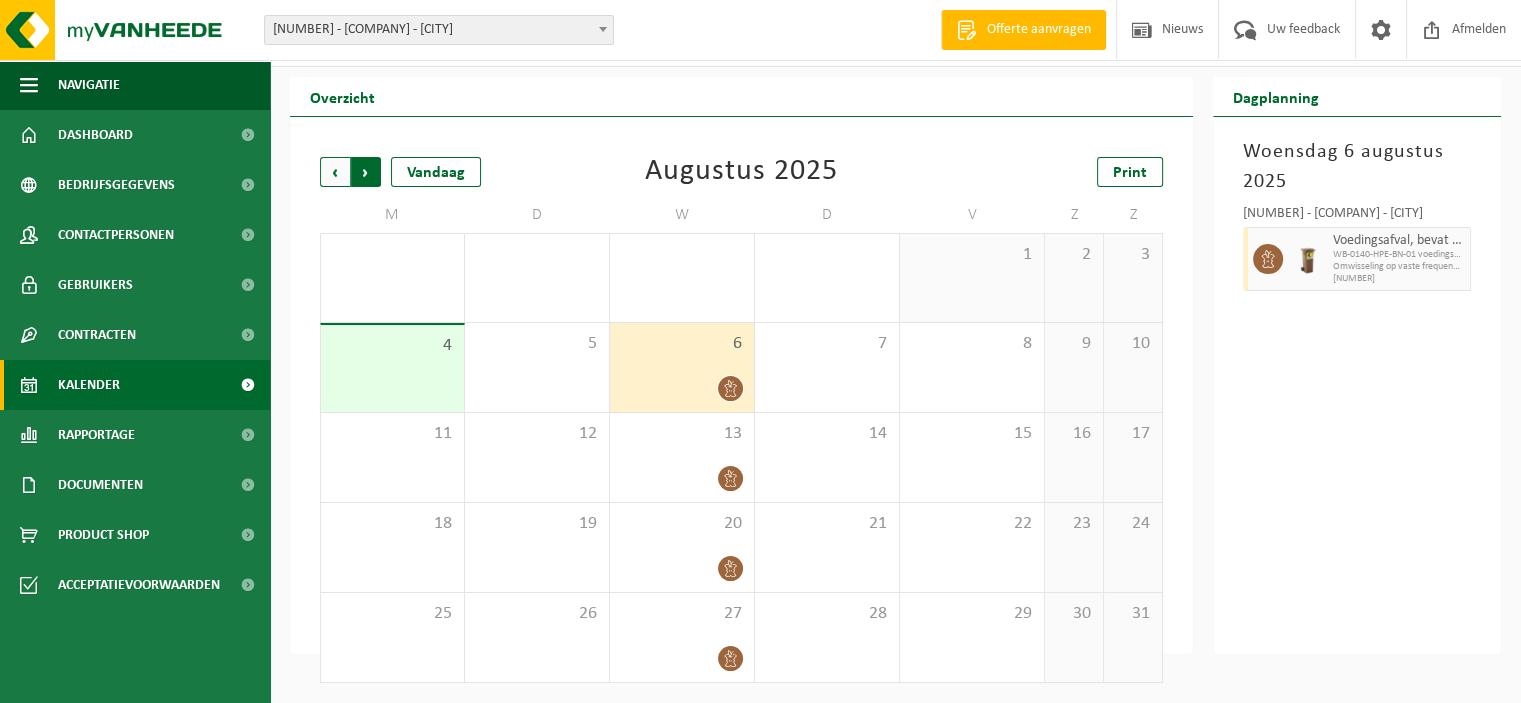 click on "Vorige" at bounding box center [335, 172] 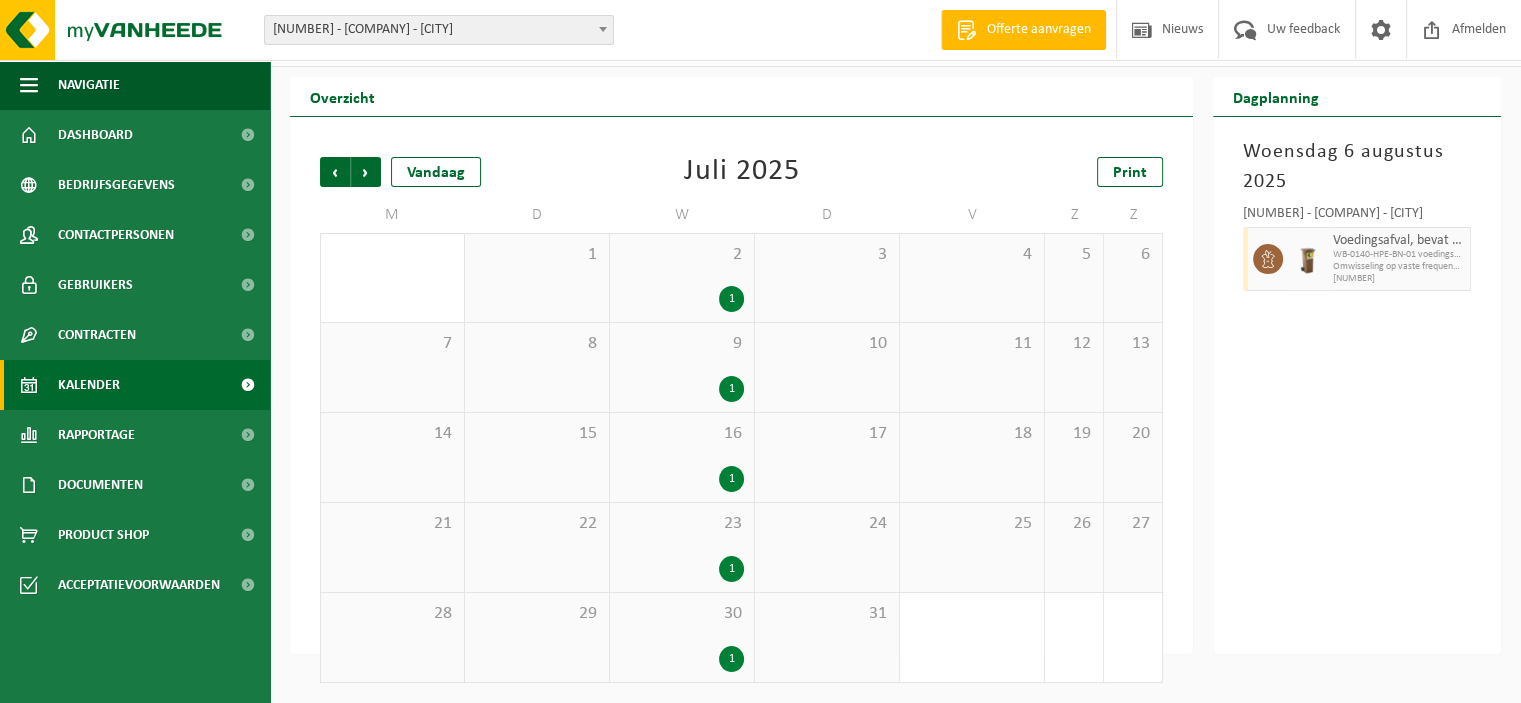 click on "1" at bounding box center [731, 659] 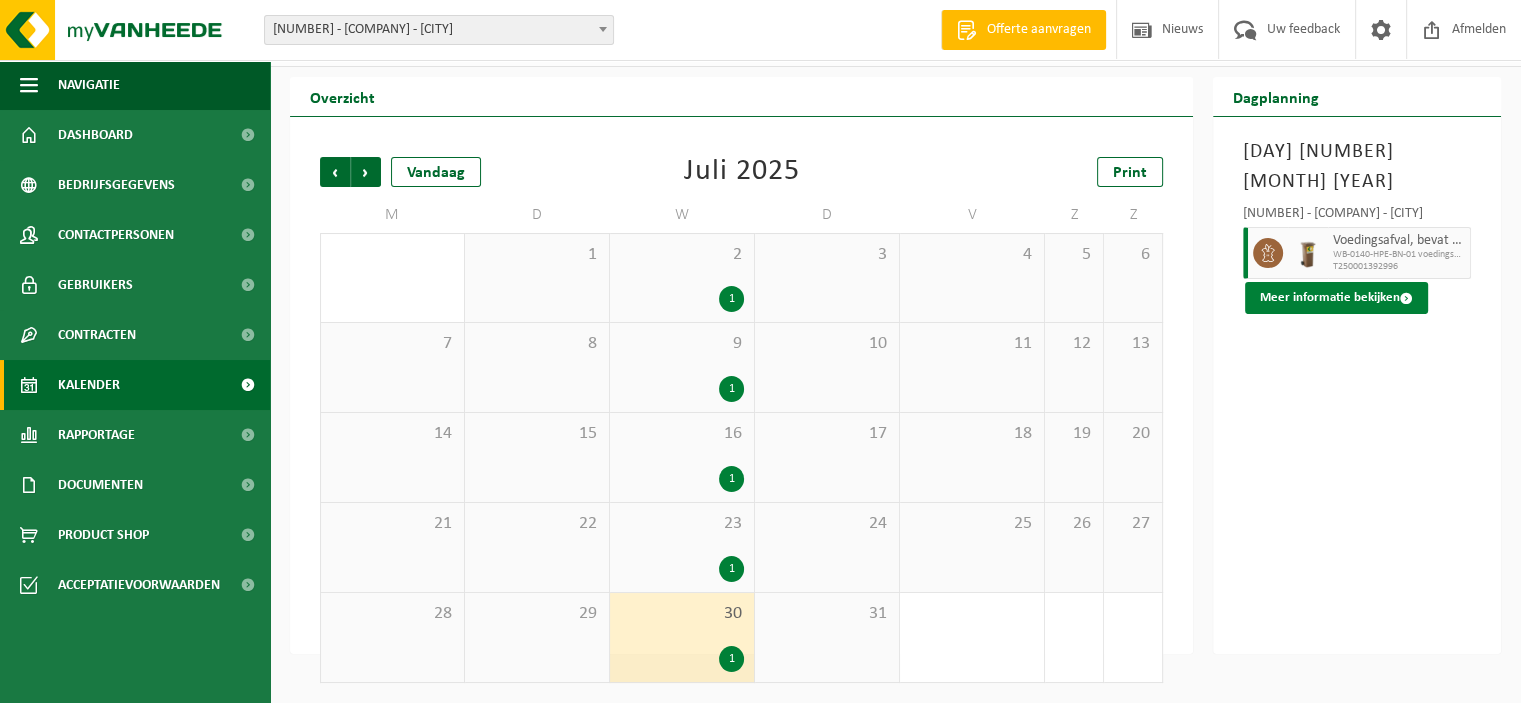 click on "Meer informatie bekijken" at bounding box center (1336, 298) 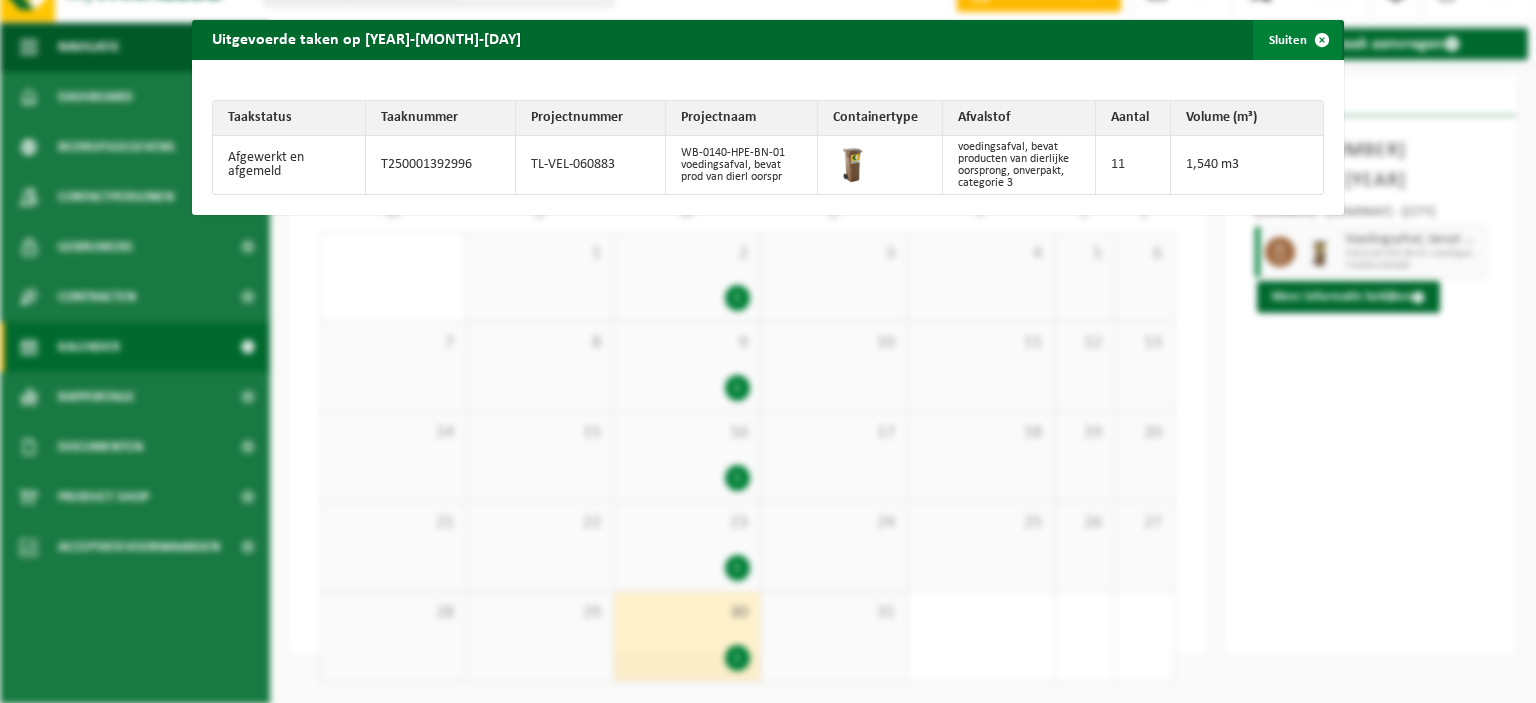 click at bounding box center (1322, 40) 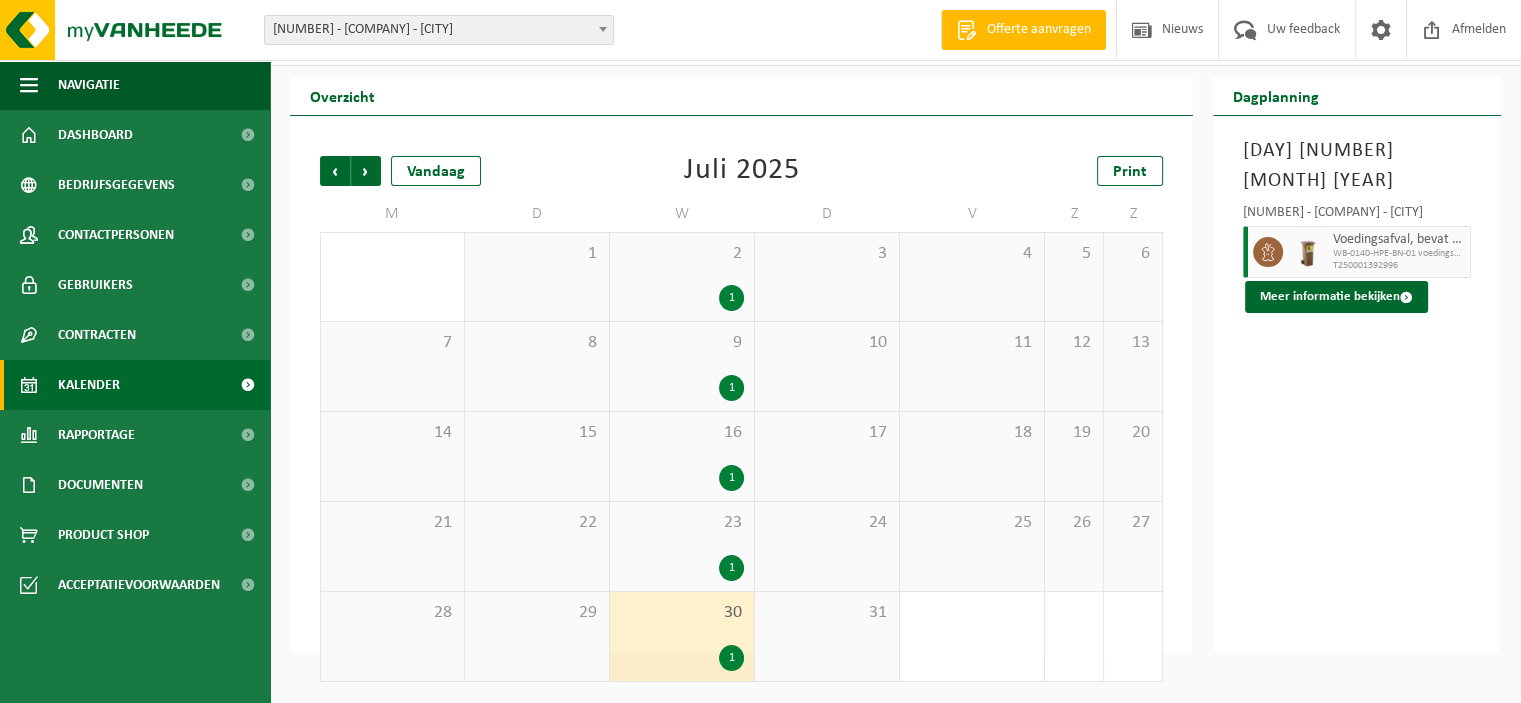 click on "1" at bounding box center [731, 298] 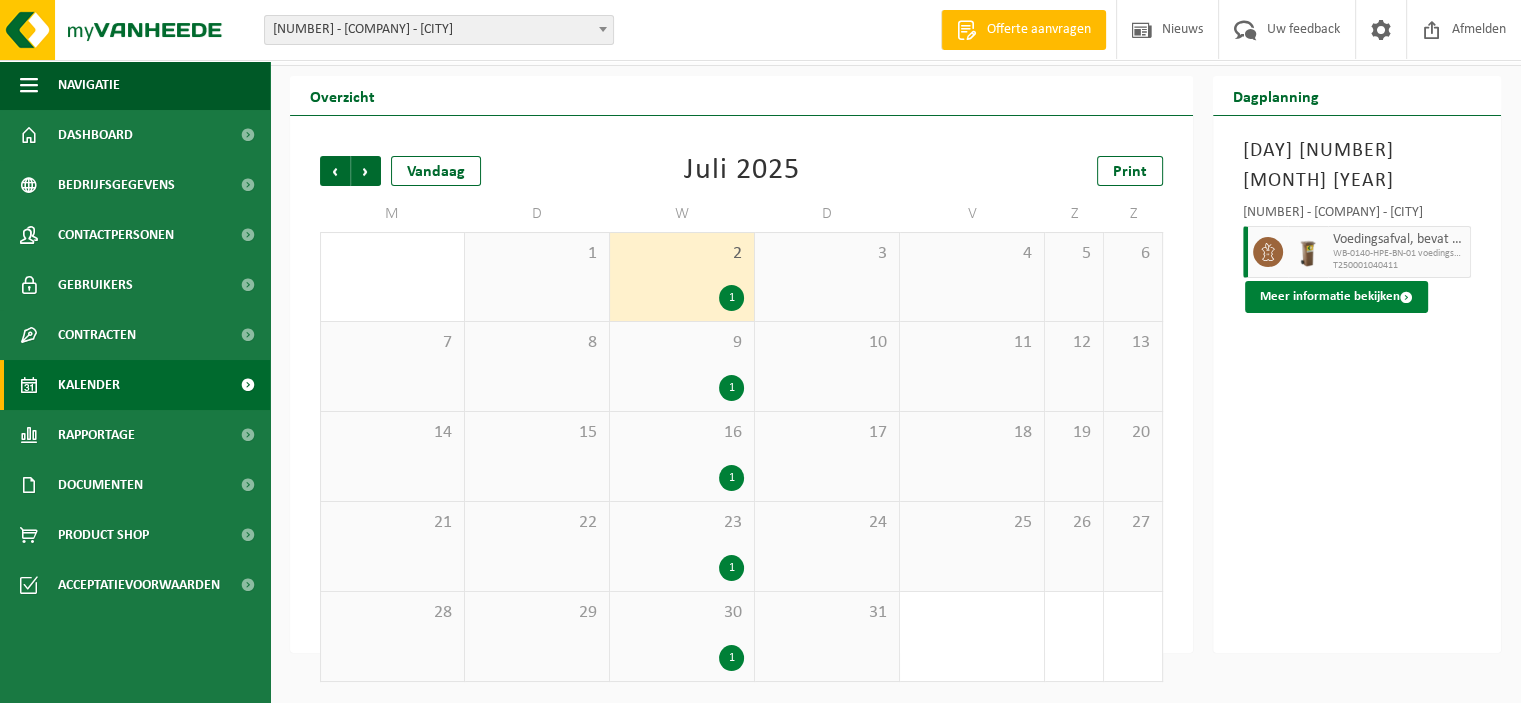 click on "Meer informatie bekijken" at bounding box center [1336, 297] 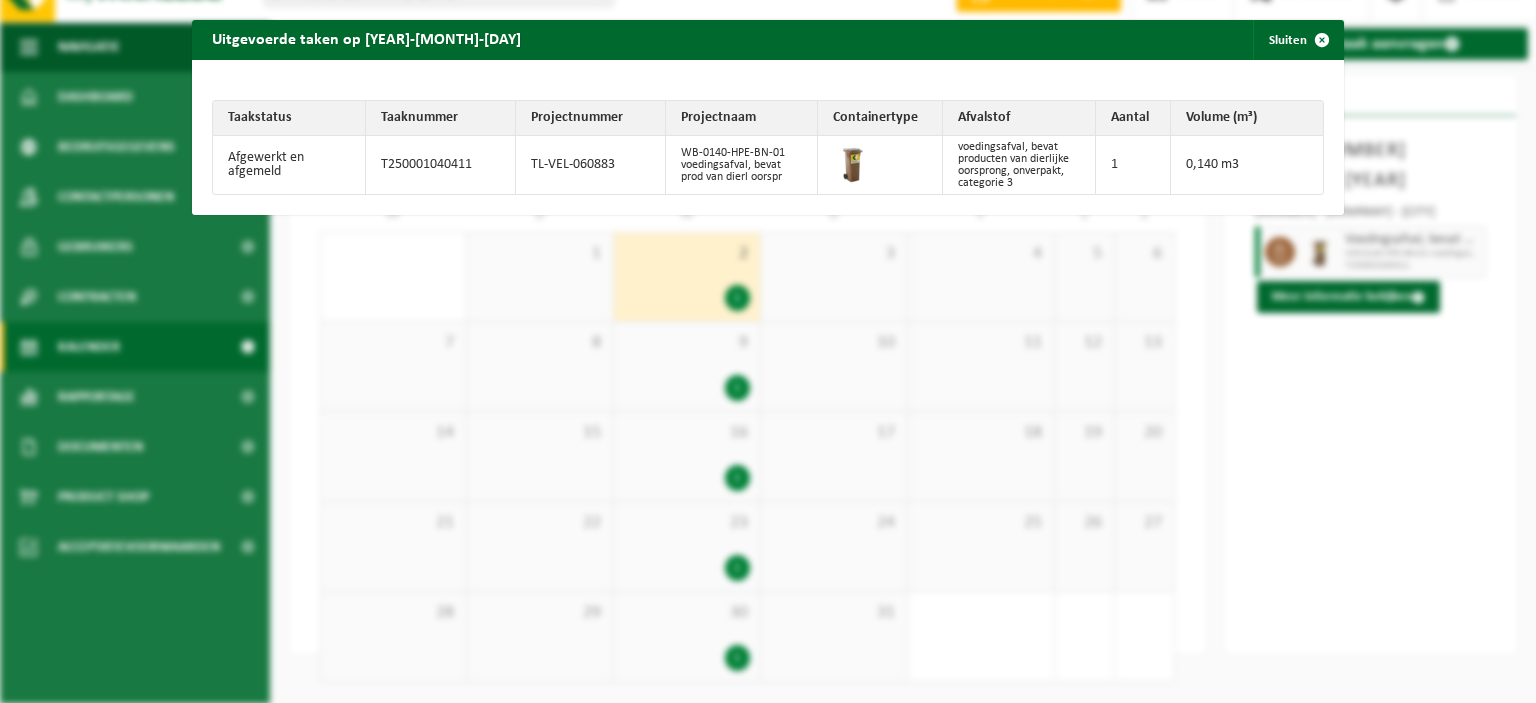 type 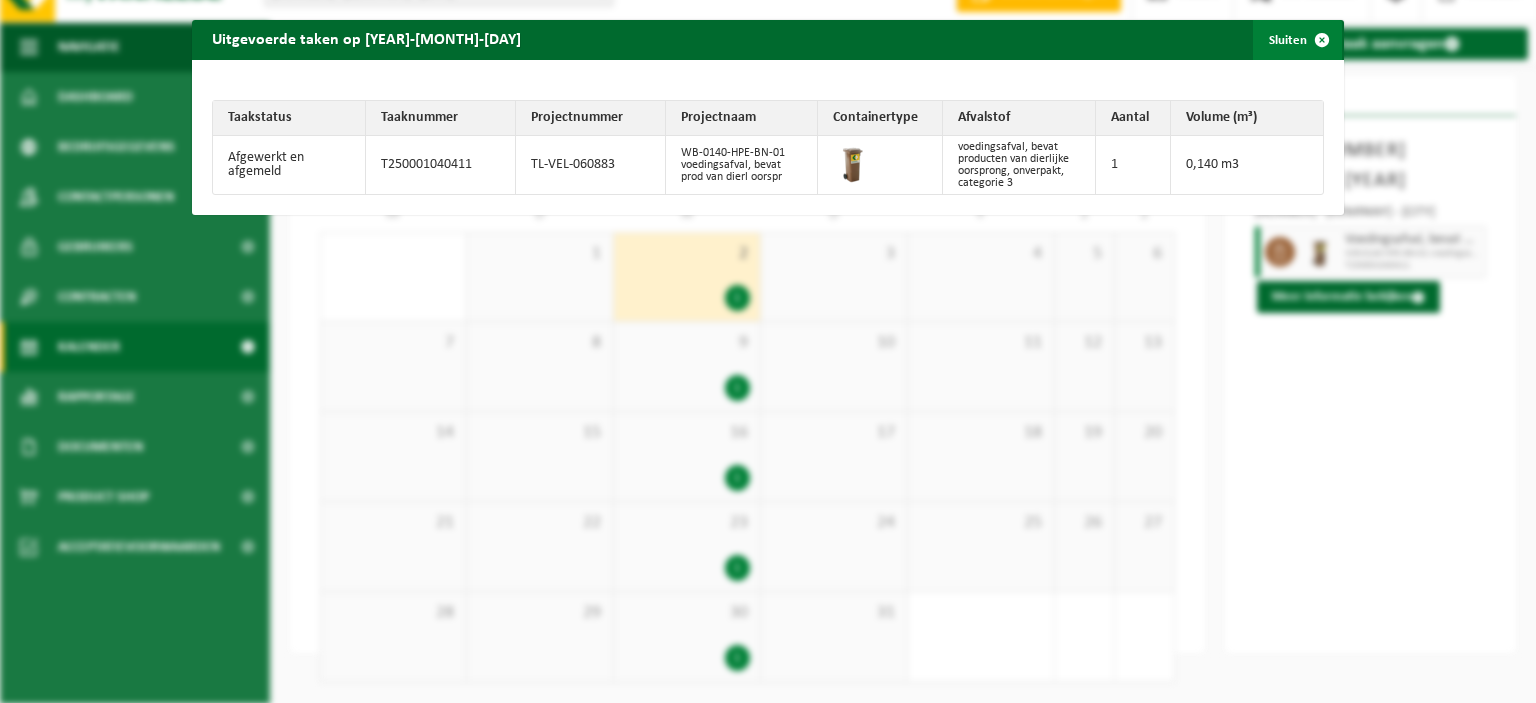click at bounding box center [1322, 40] 